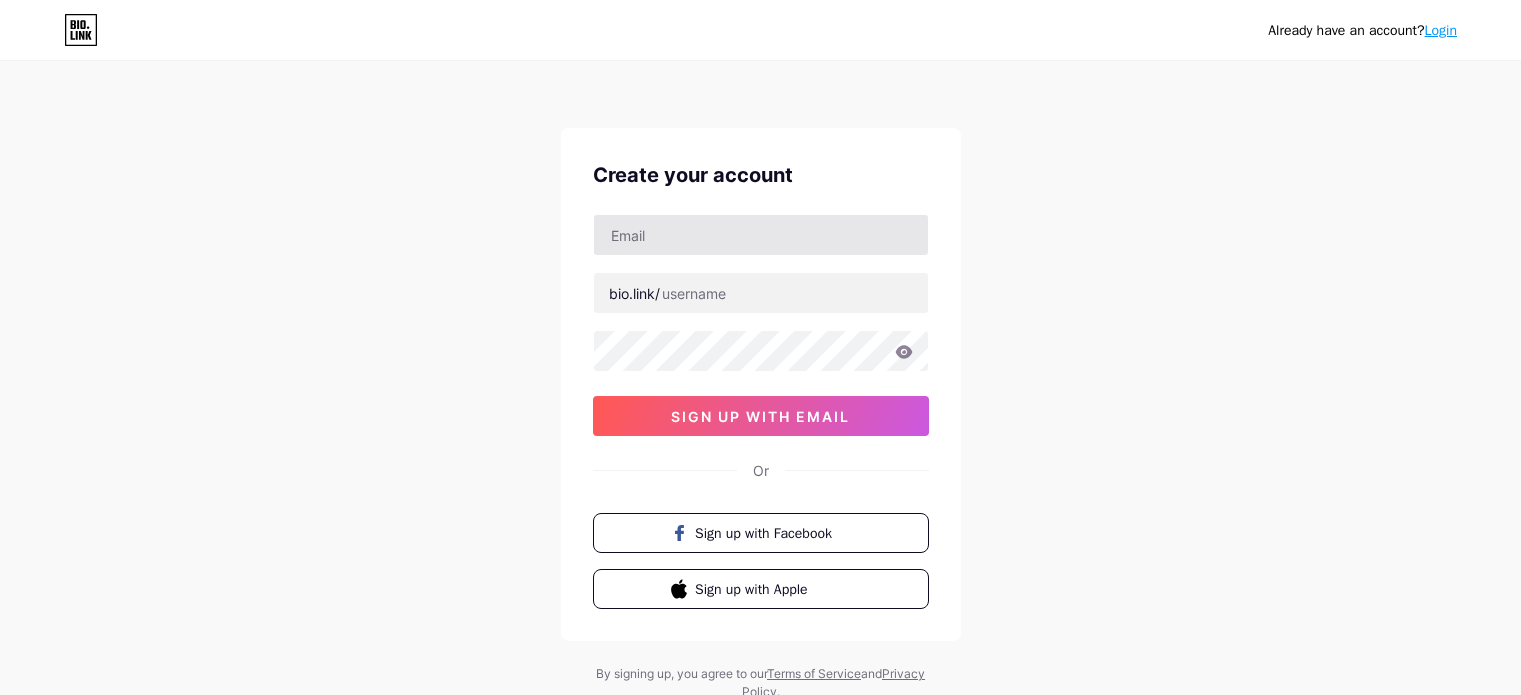 scroll, scrollTop: 0, scrollLeft: 0, axis: both 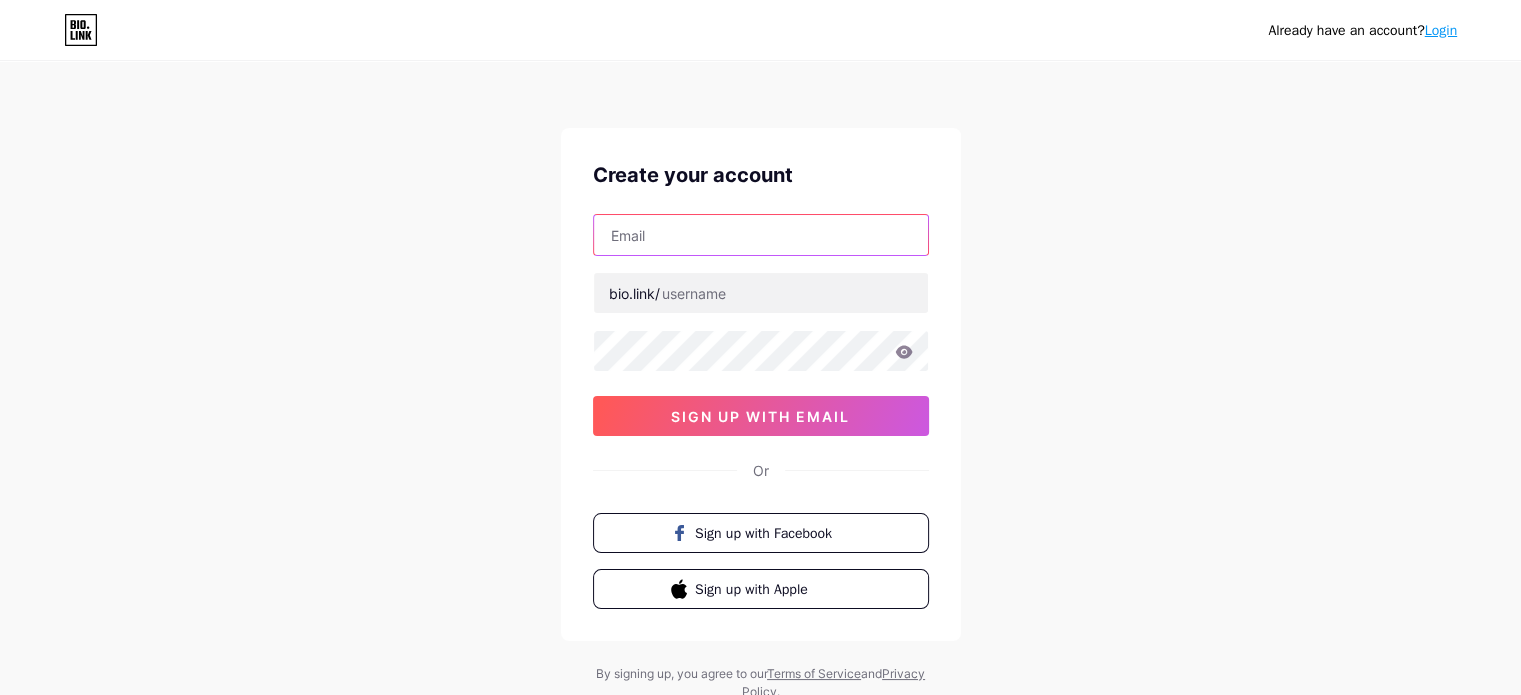 click at bounding box center (761, 235) 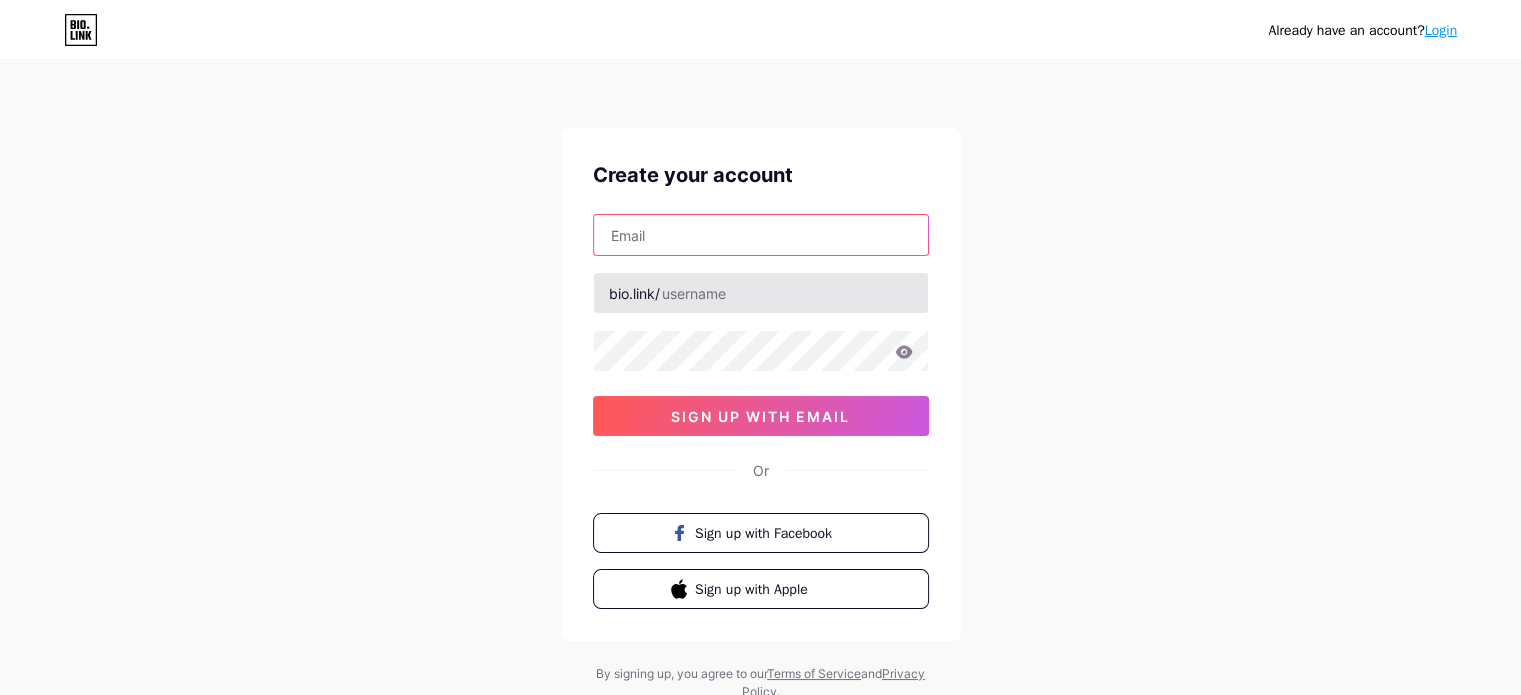 paste on "[USERNAME]@[DOMAIN]" 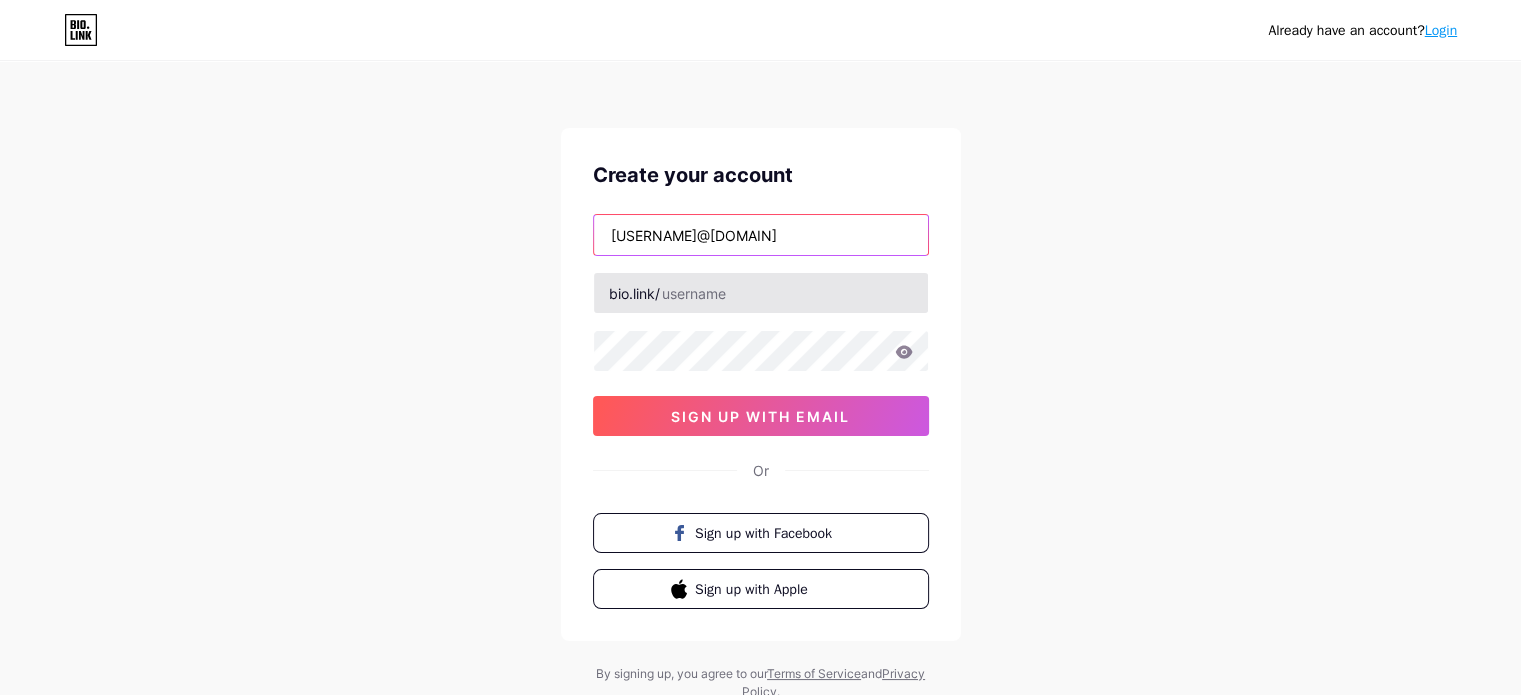 type on "[USERNAME]@[DOMAIN]" 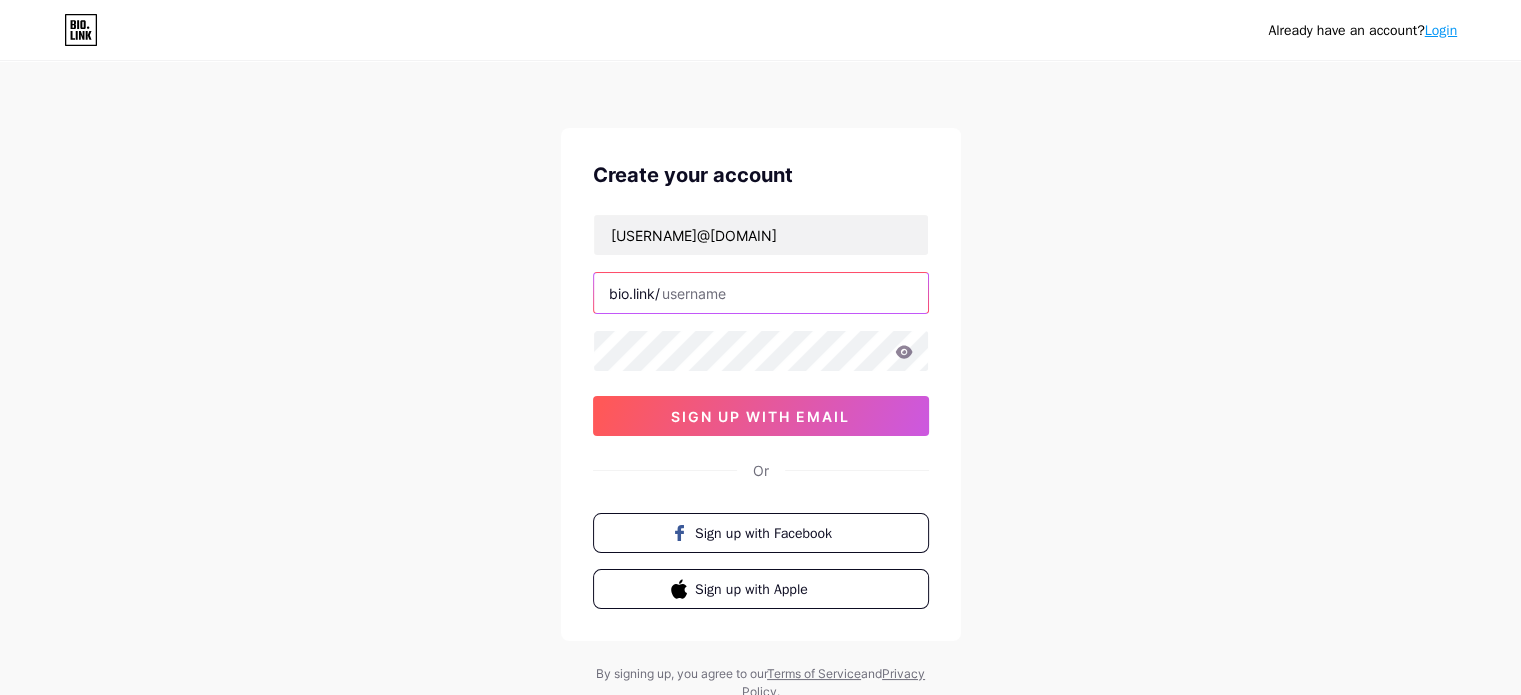click at bounding box center [761, 293] 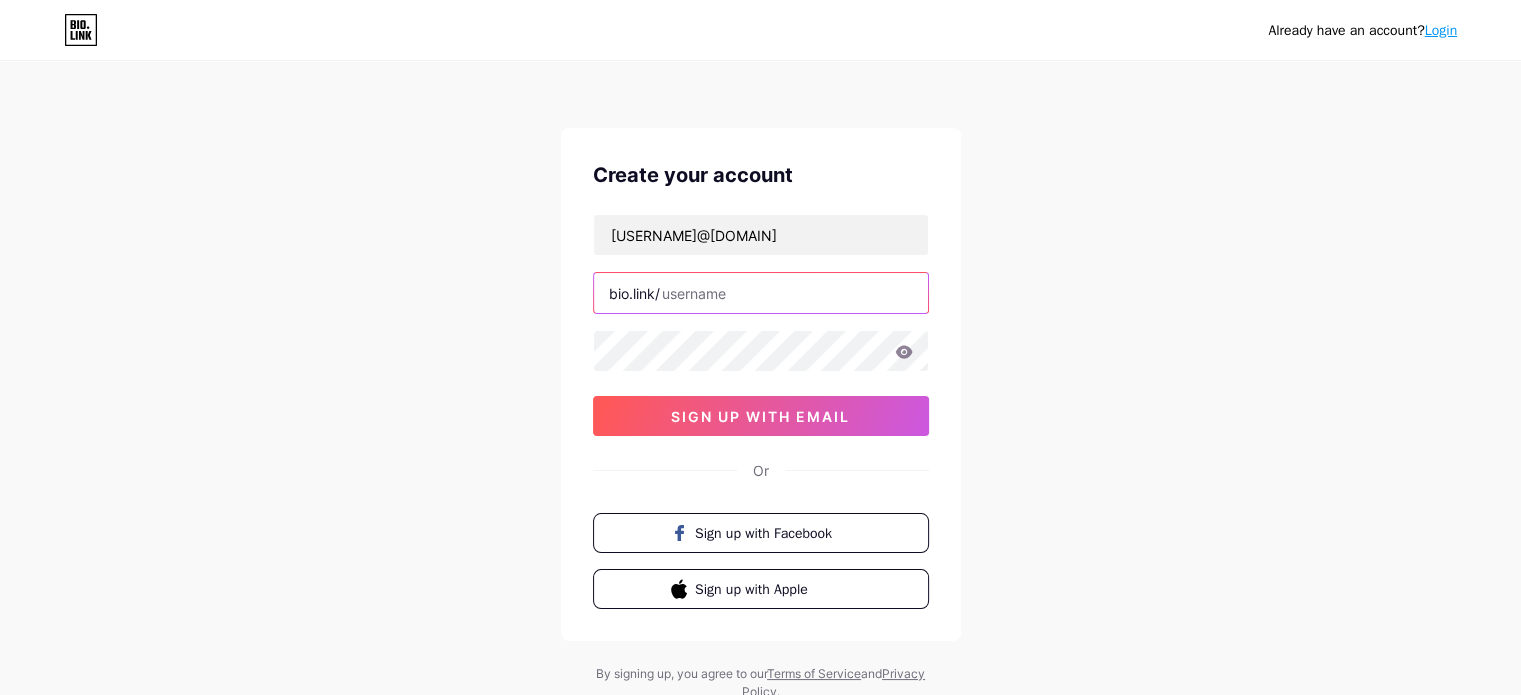paste on "laser247" 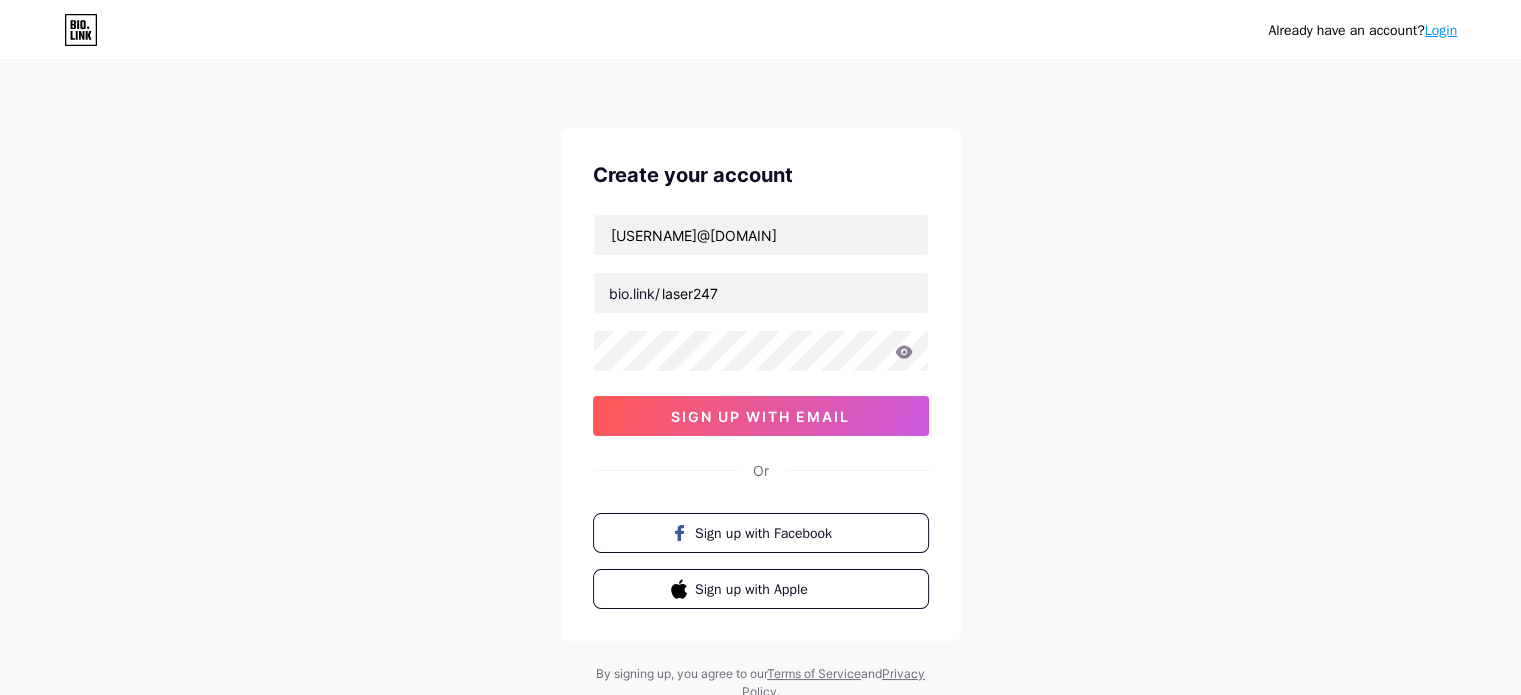 click on "[USERNAME]@[DOMAIN]     bio.link/   laser247                     sign up with email" at bounding box center [761, 325] 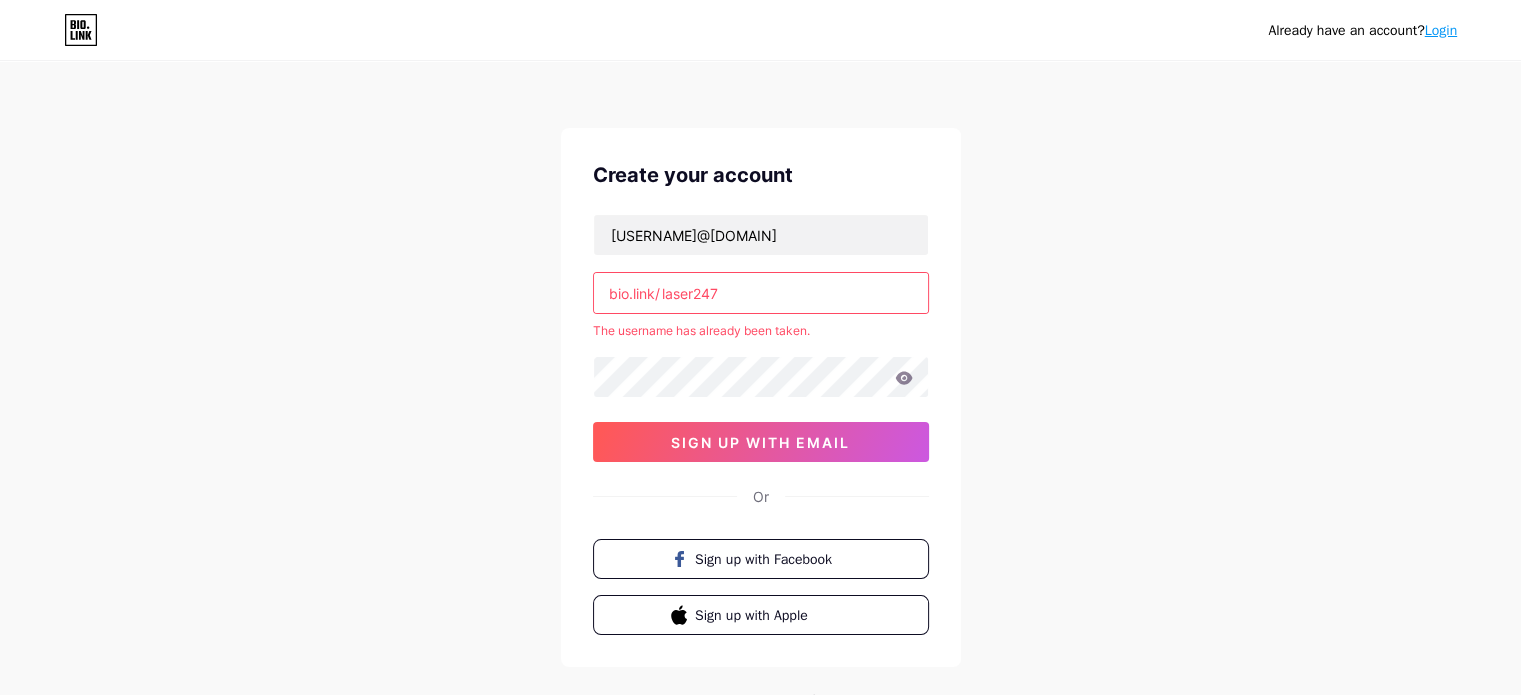click on "laser247" at bounding box center (761, 293) 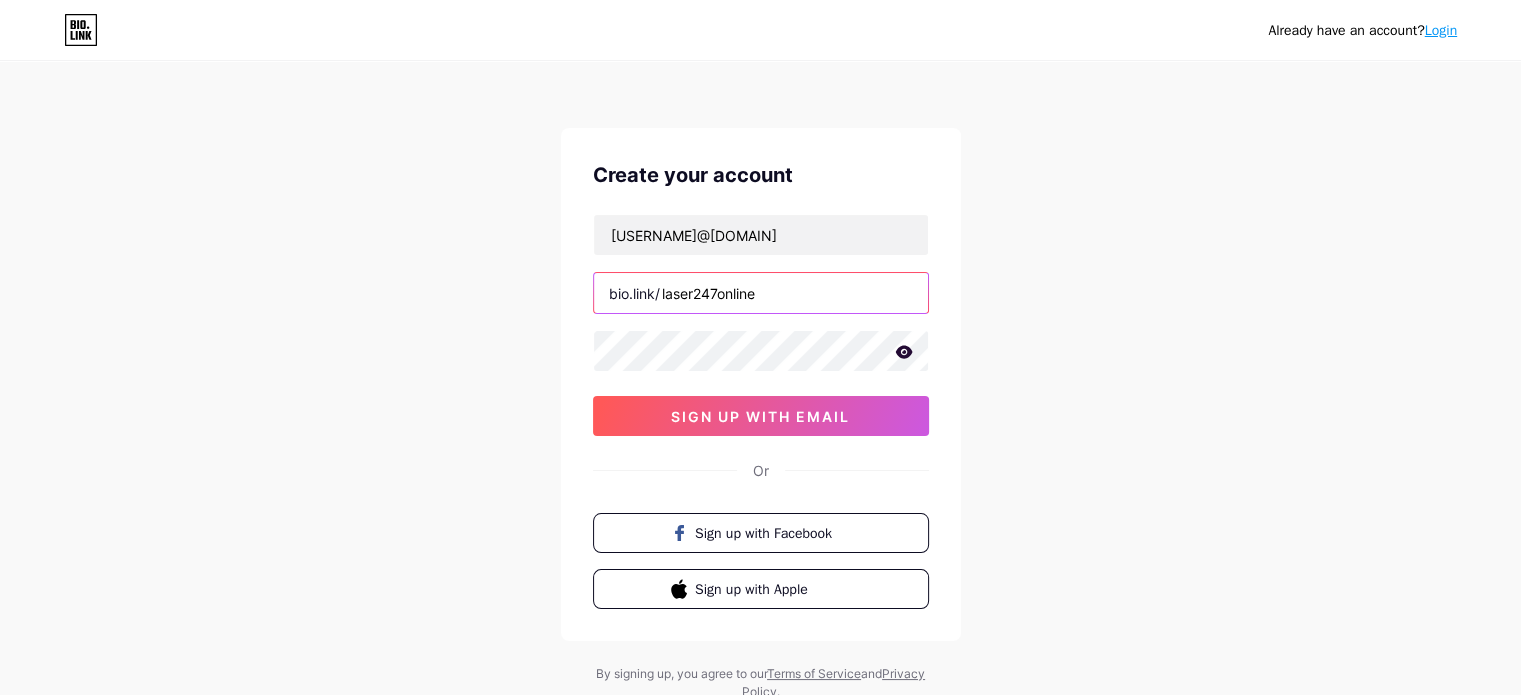 type on "laser247online" 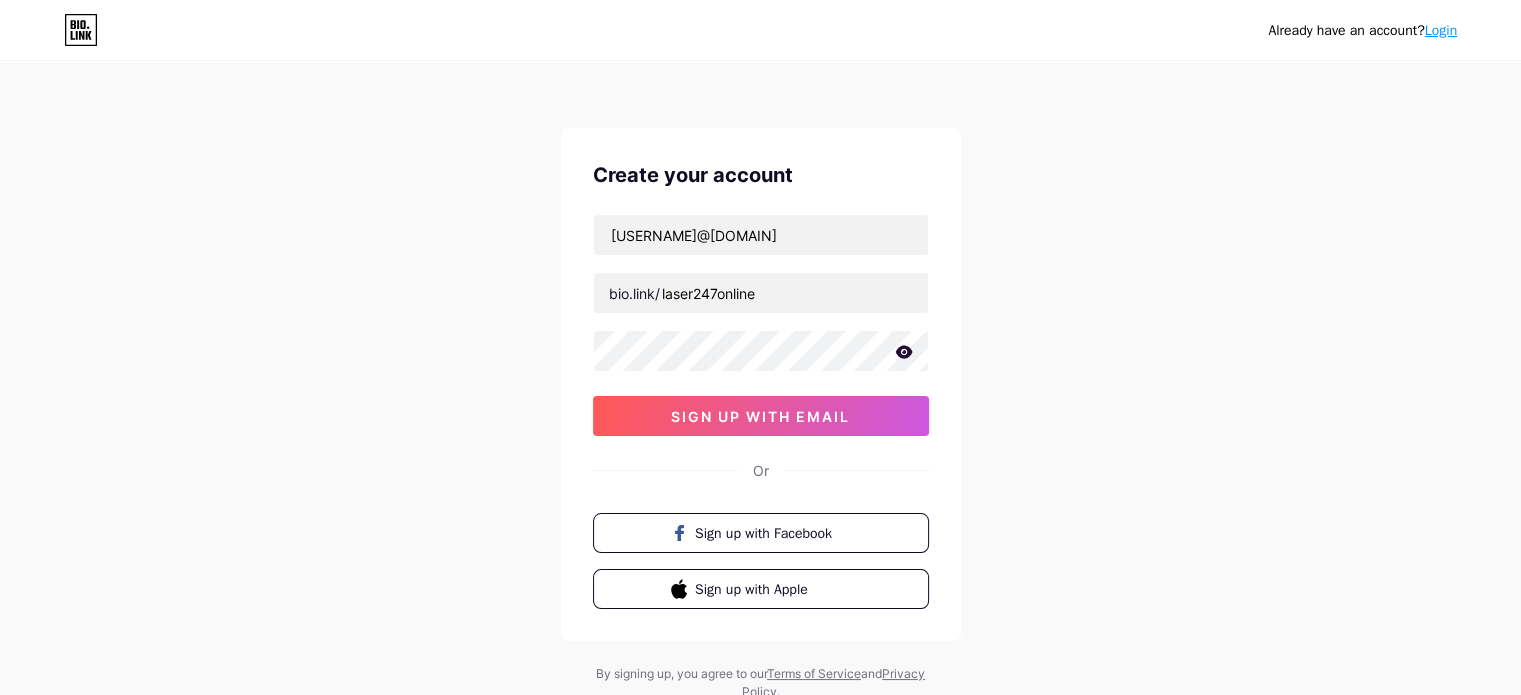 click on "Already have an account?  Login   Create your account     [USERNAME]@[DOMAIN]     bio.link/   laser247online                     sign up with email         Or       Sign up with Facebook
Sign up with Apple
By signing up, you agree to our  Terms of Service  and  Privacy Policy ." at bounding box center [760, 382] 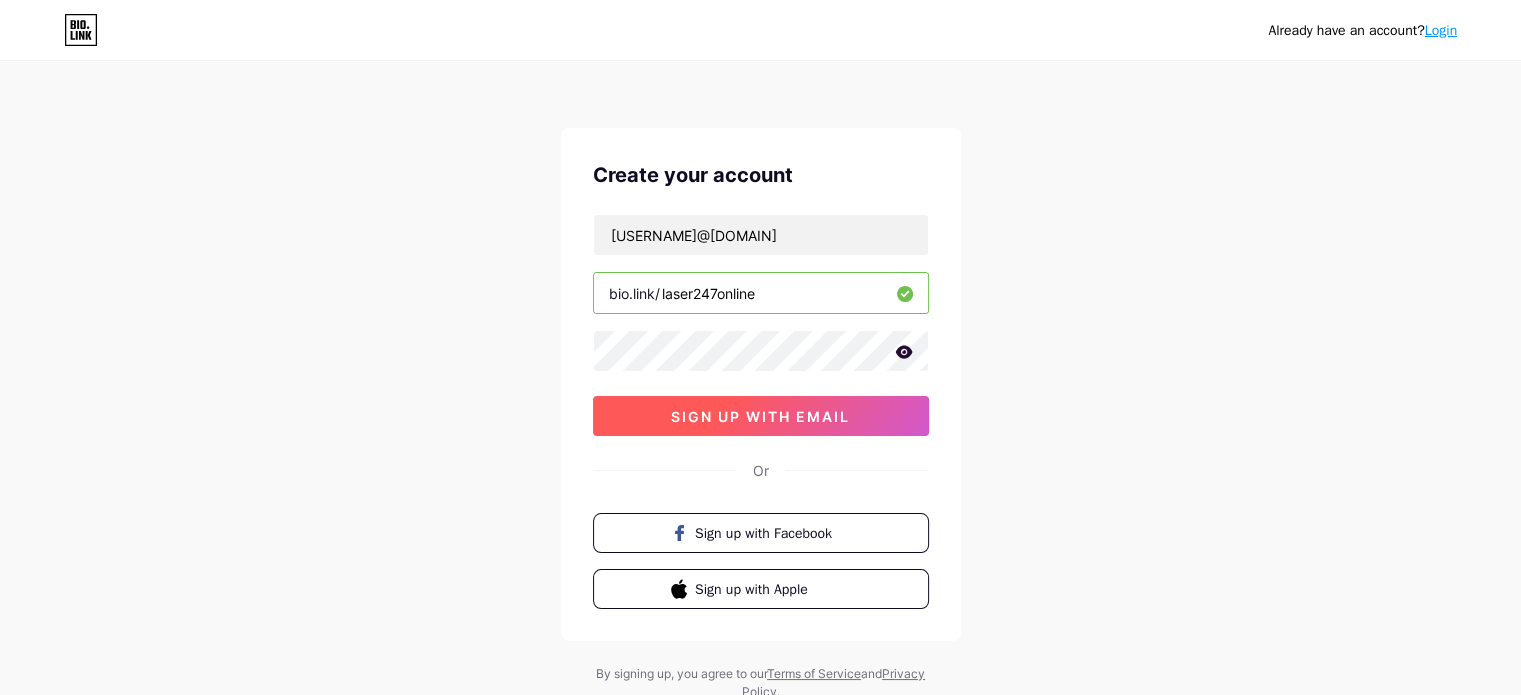 click on "sign up with email" at bounding box center [760, 416] 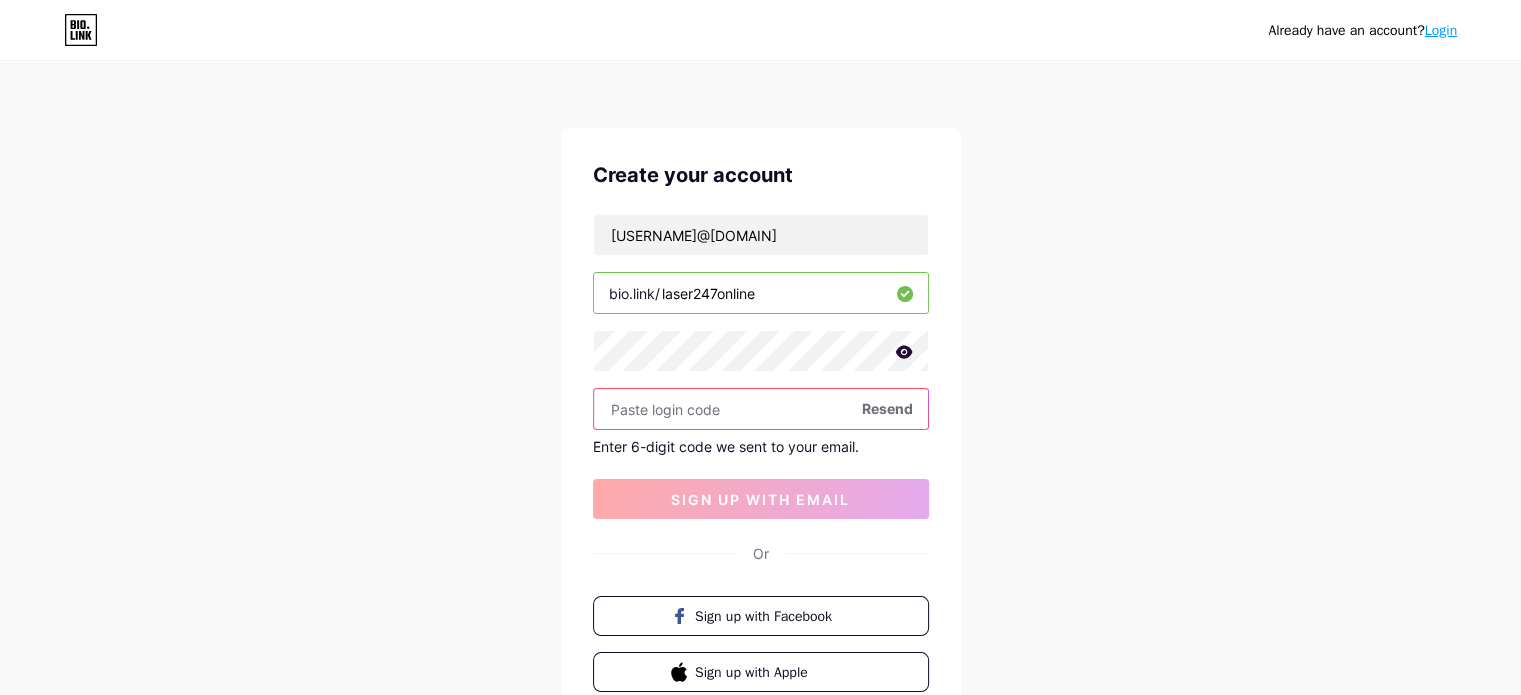 paste on "229874" 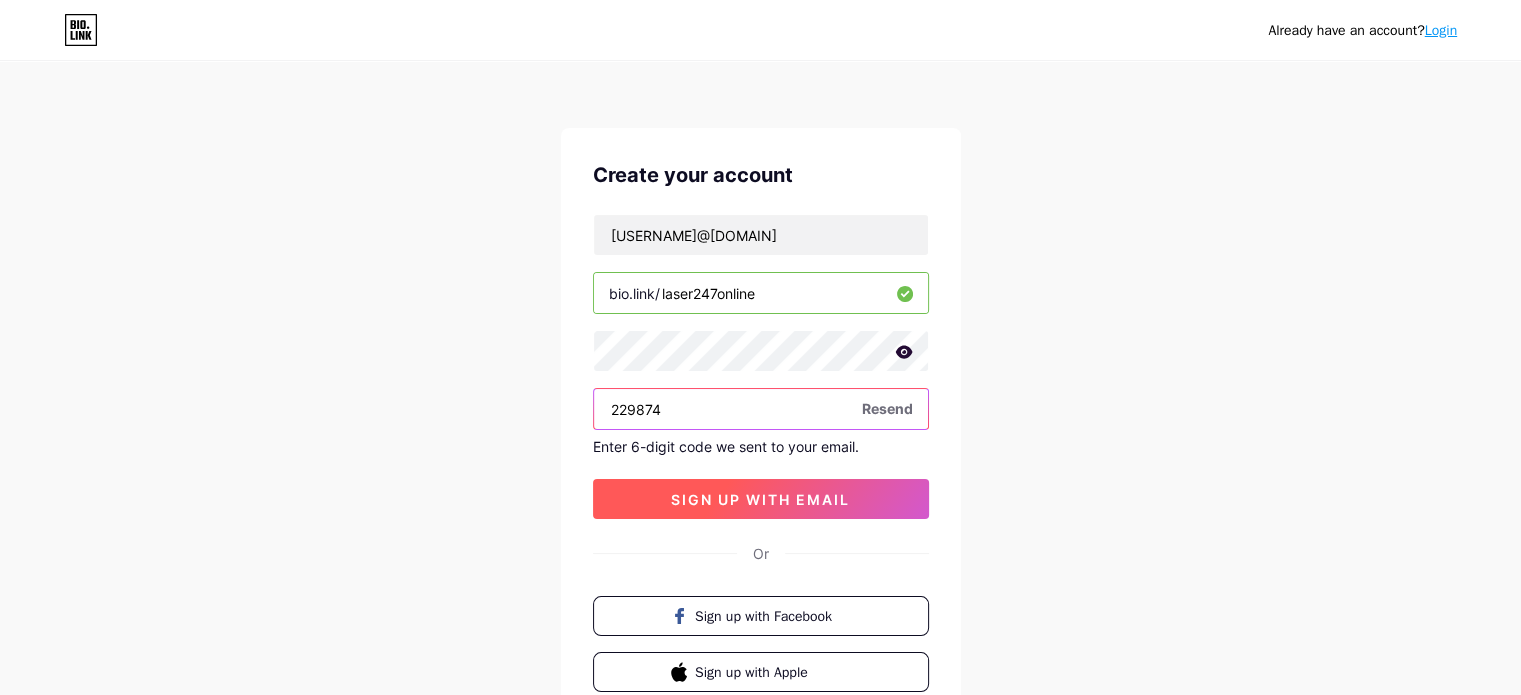 type on "229874" 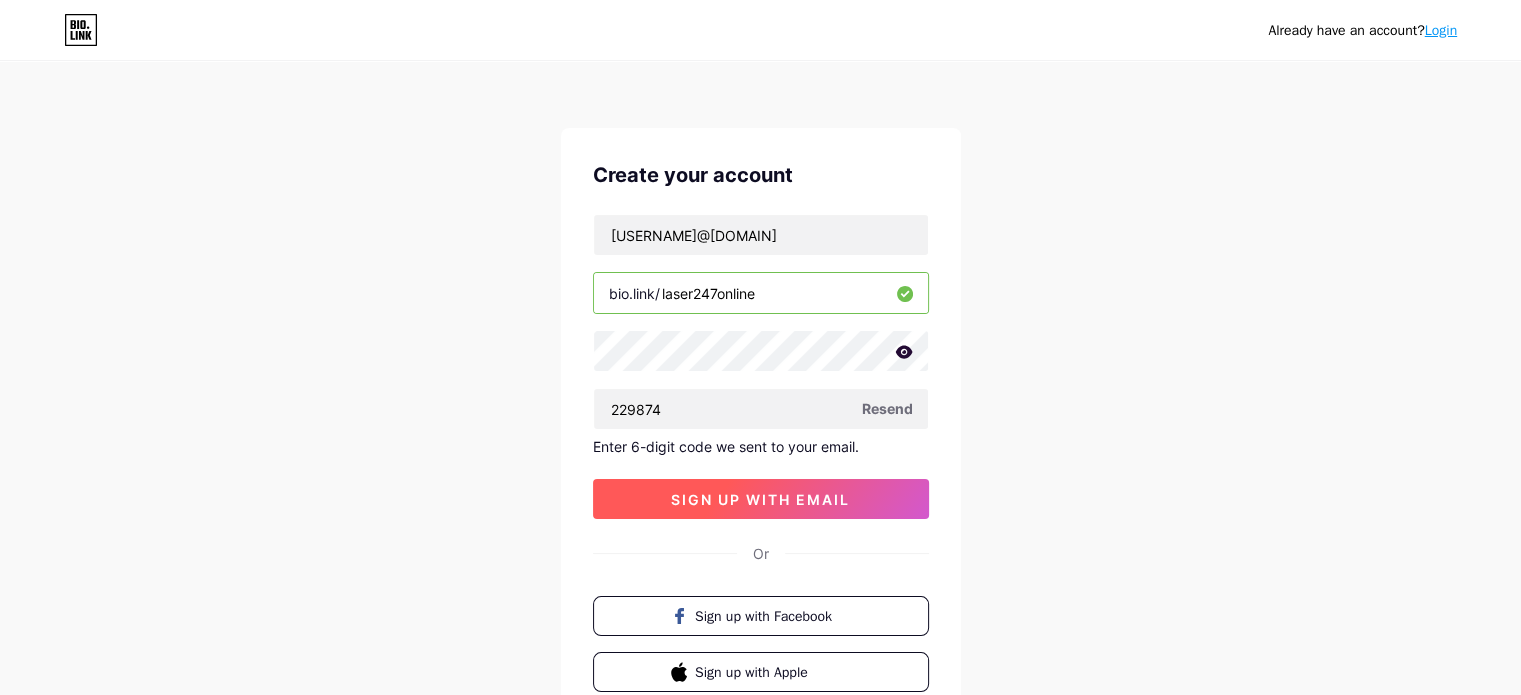 click on "sign up with email" at bounding box center (760, 499) 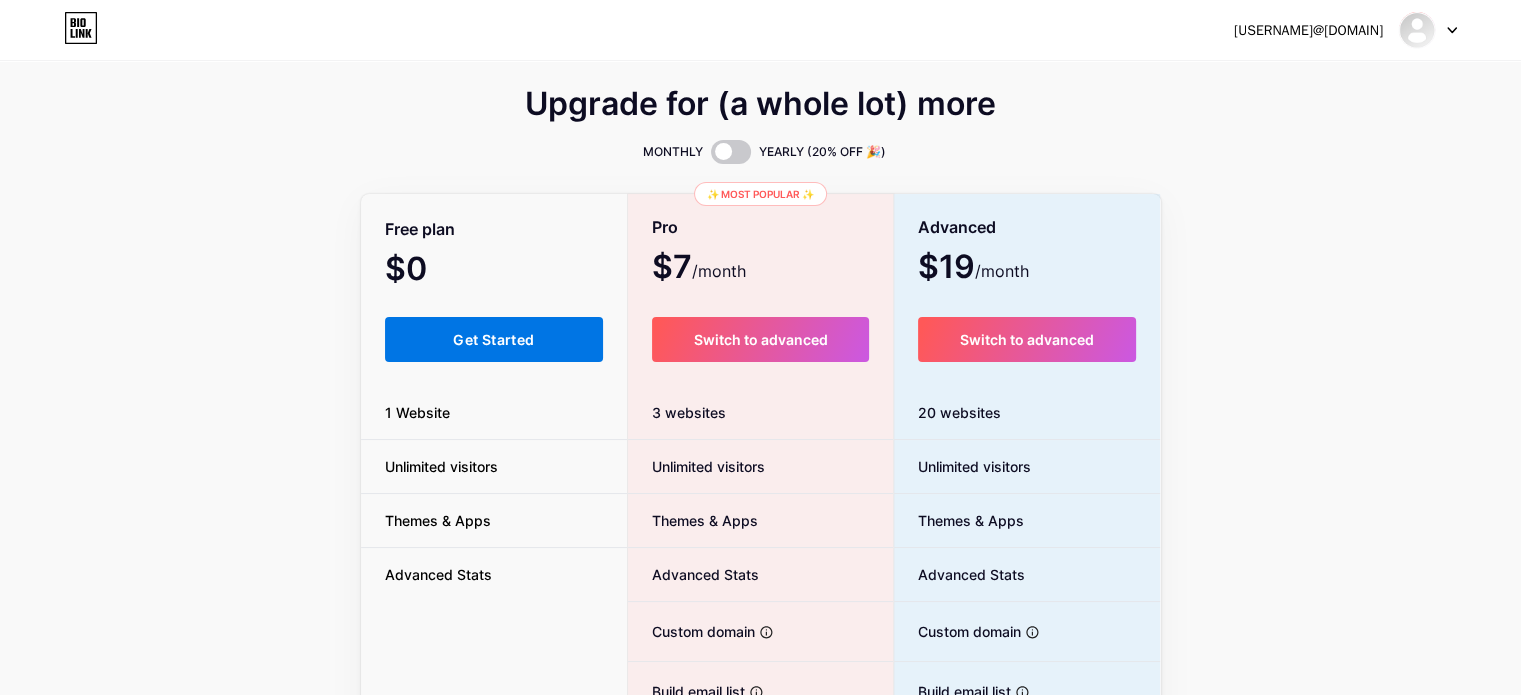 click on "Get Started" at bounding box center (493, 339) 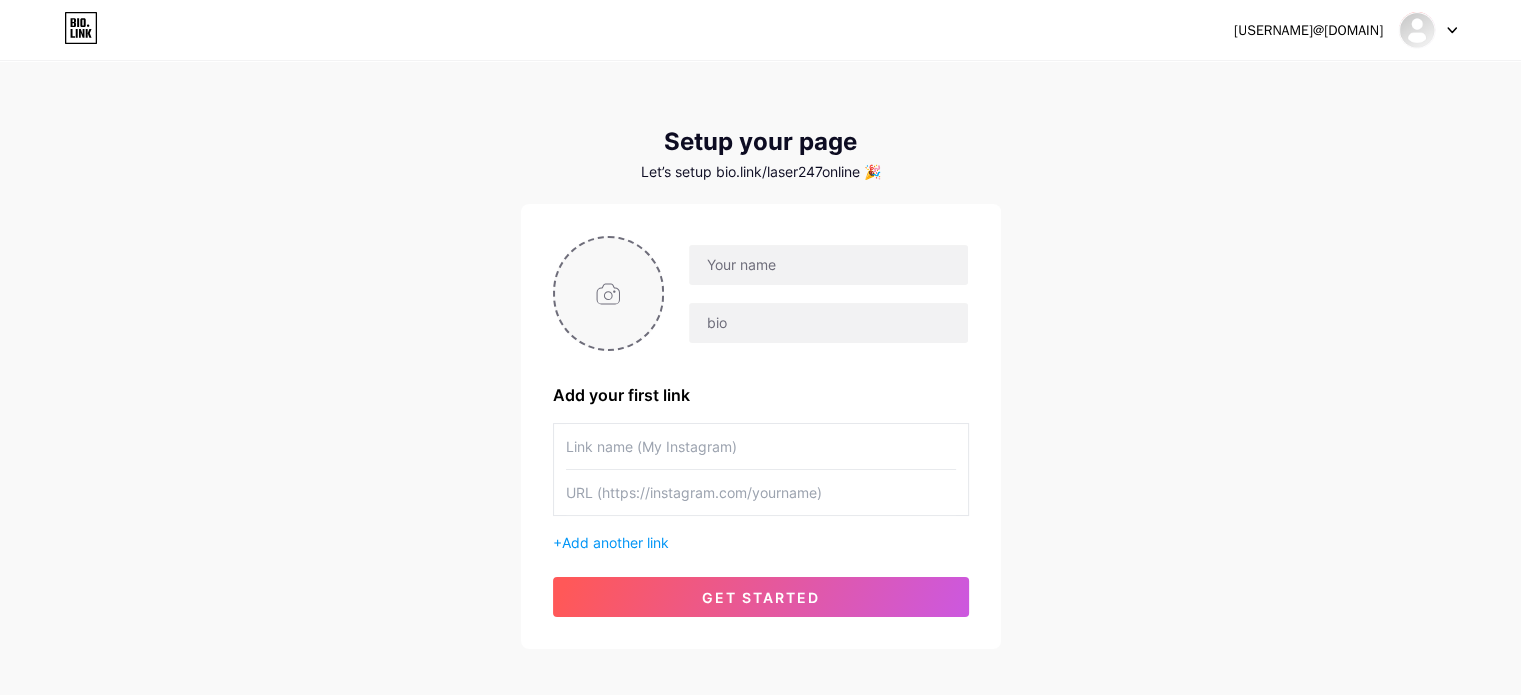 click at bounding box center [609, 293] 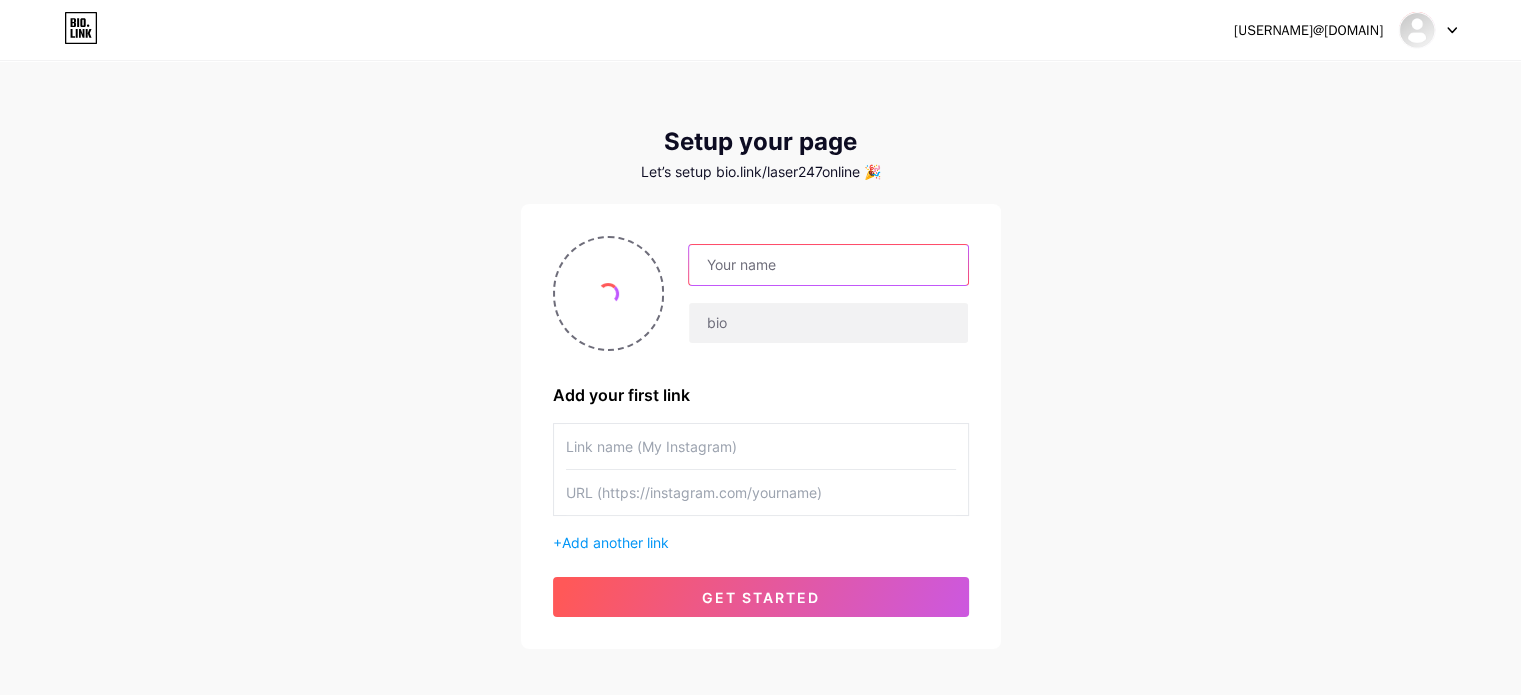 drag, startPoint x: 772, startPoint y: 275, endPoint x: 764, endPoint y: 288, distance: 15.264338 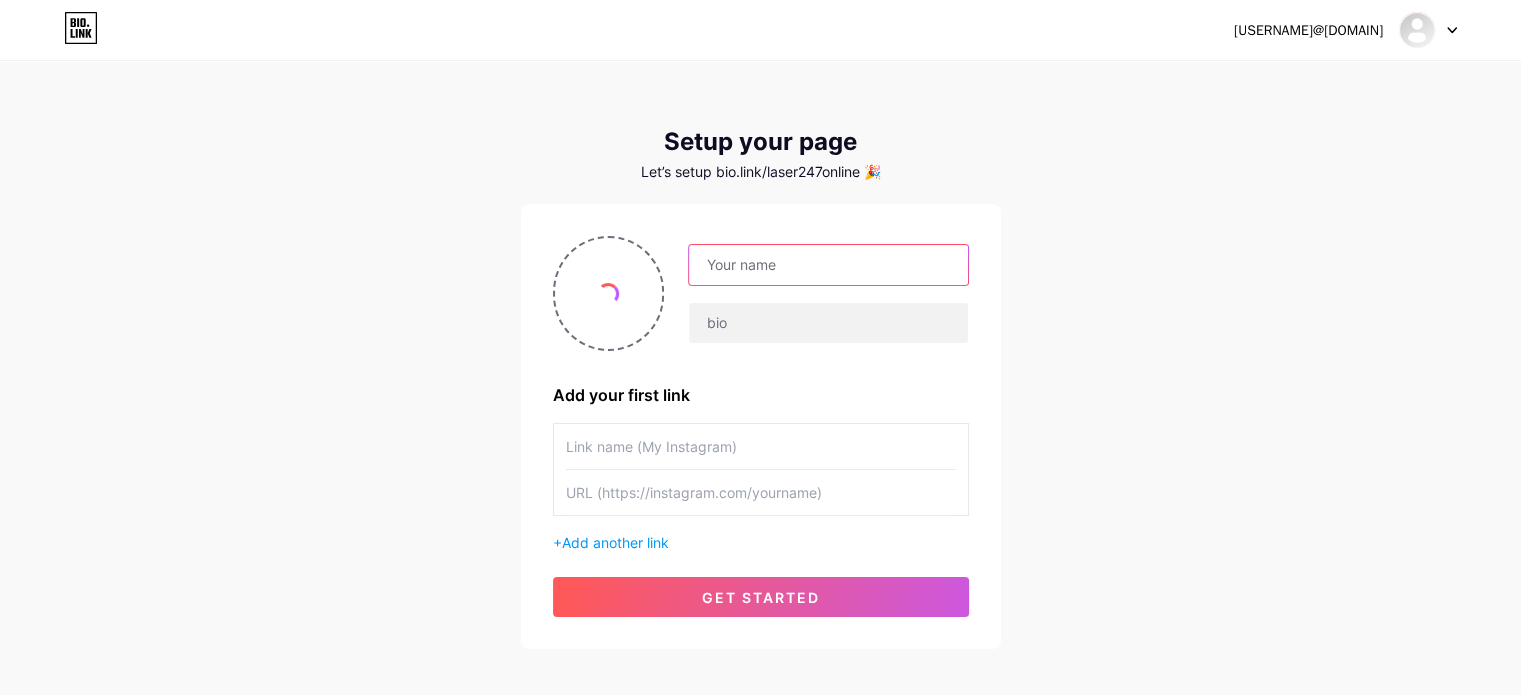 click at bounding box center (828, 265) 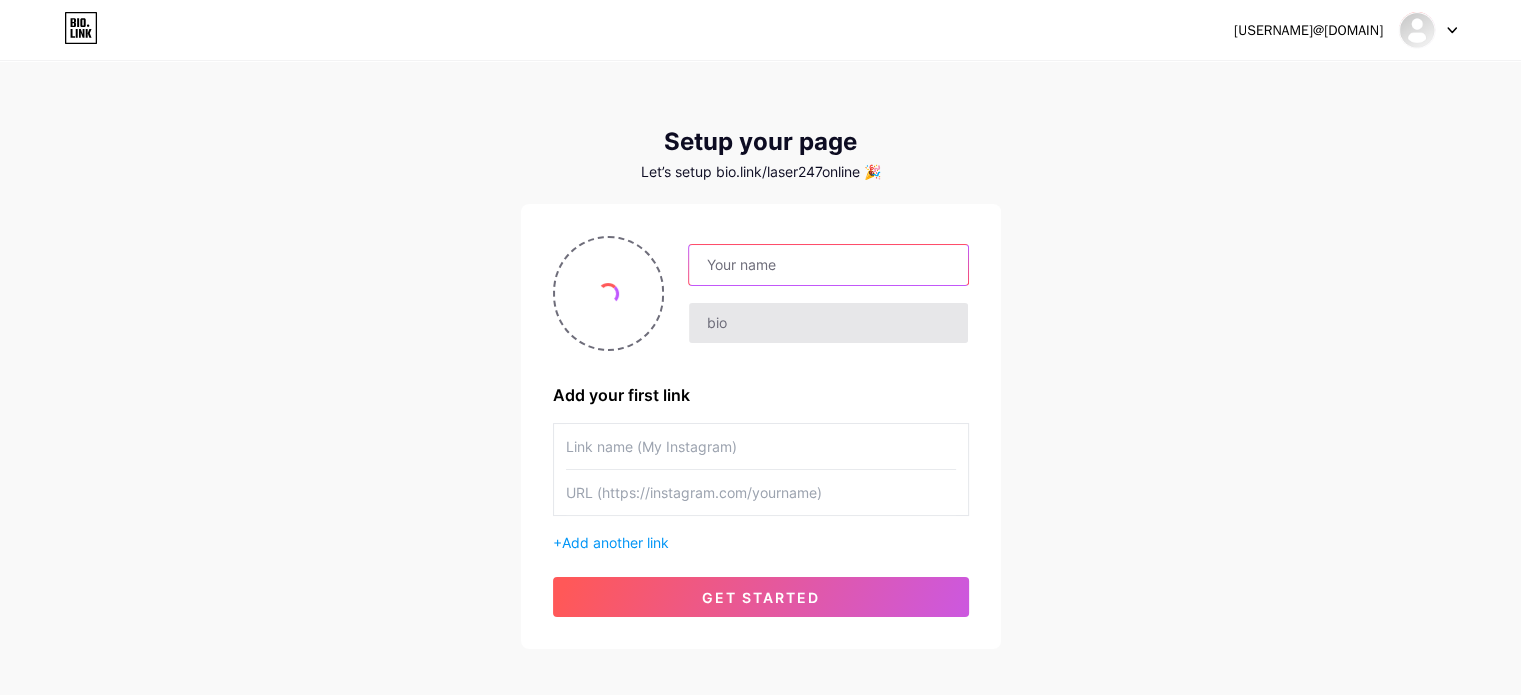 paste on "Laser247" 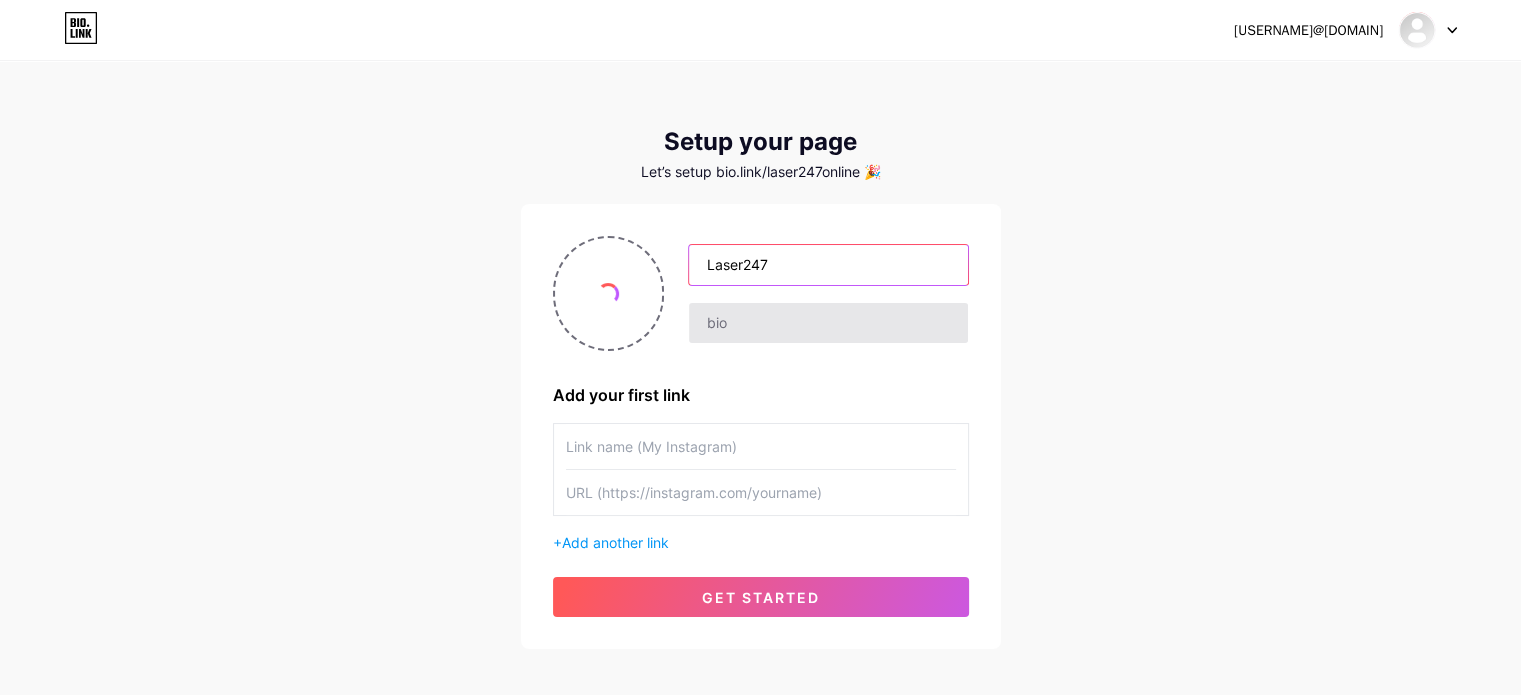 type on "Laser247" 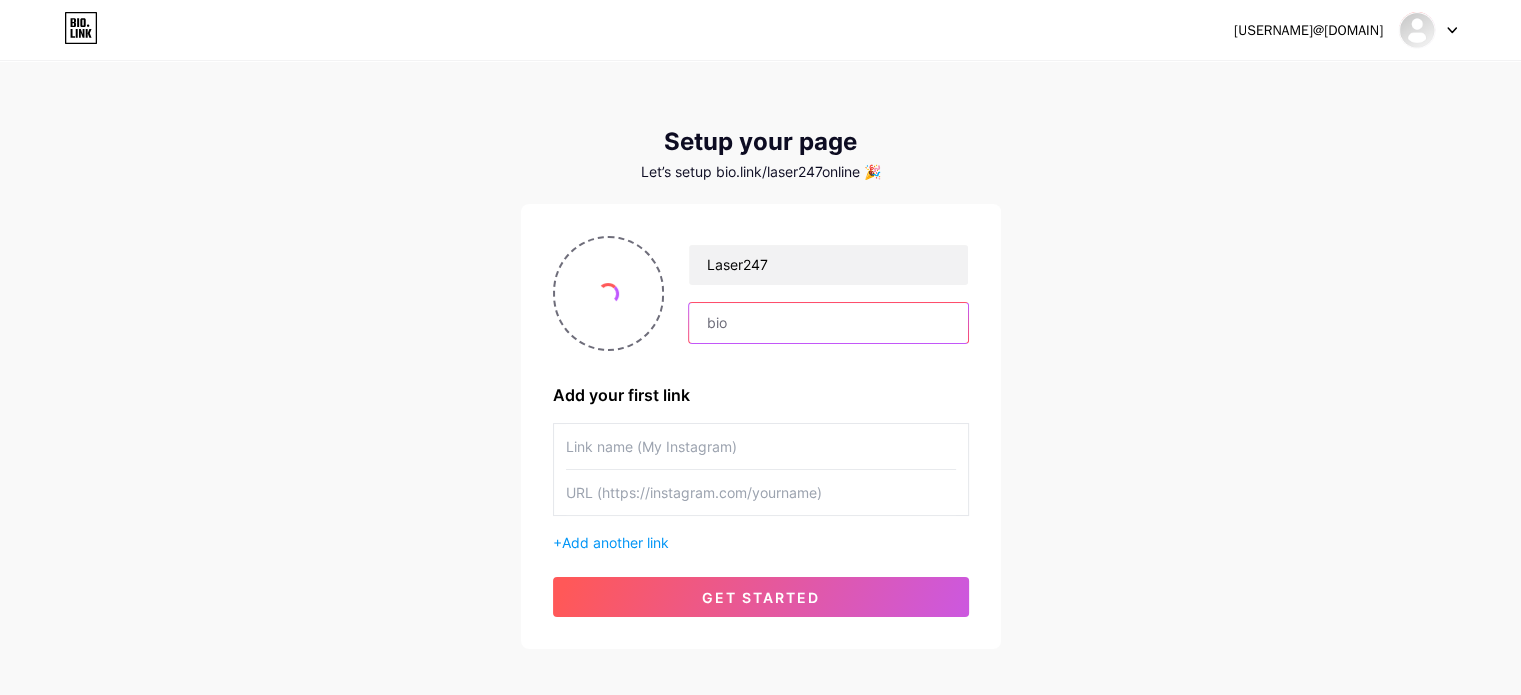 click at bounding box center [828, 323] 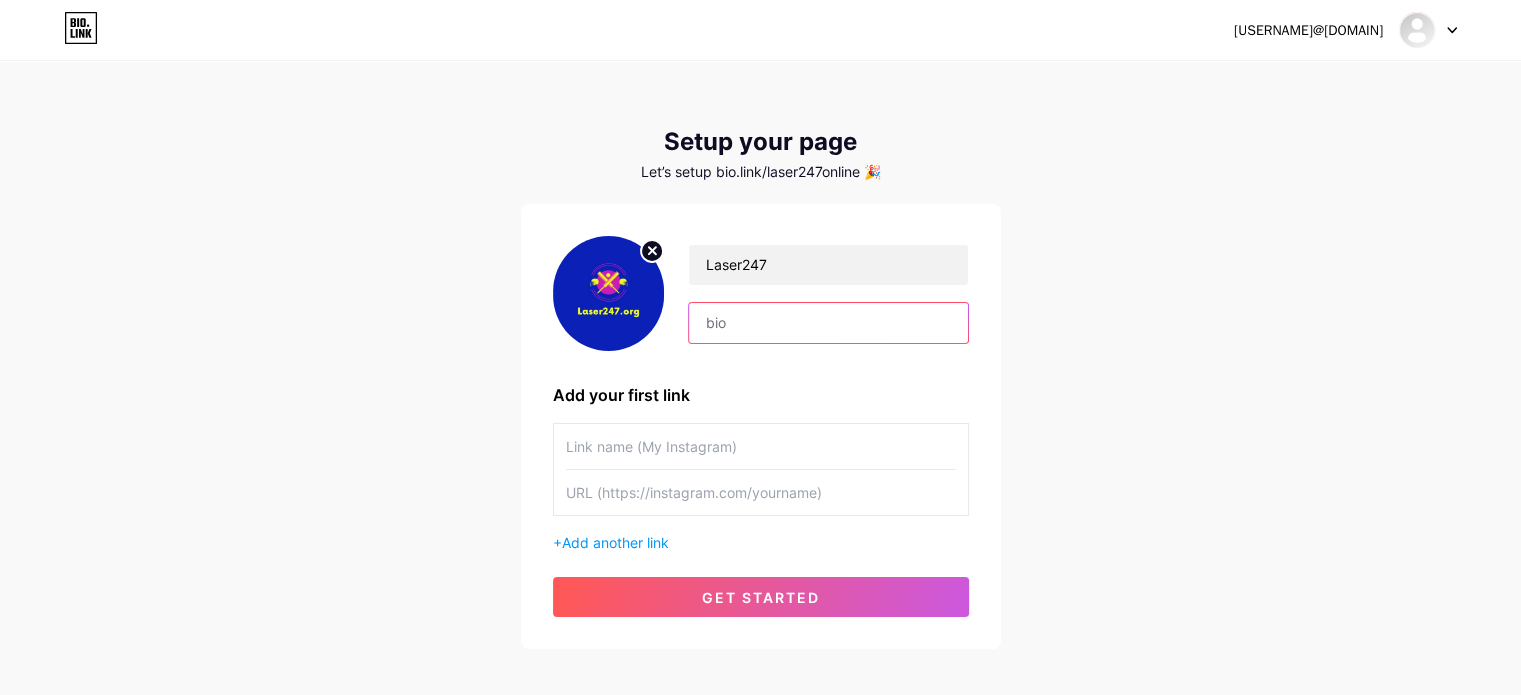 paste on "Laser247.org is a premier online betting platform" 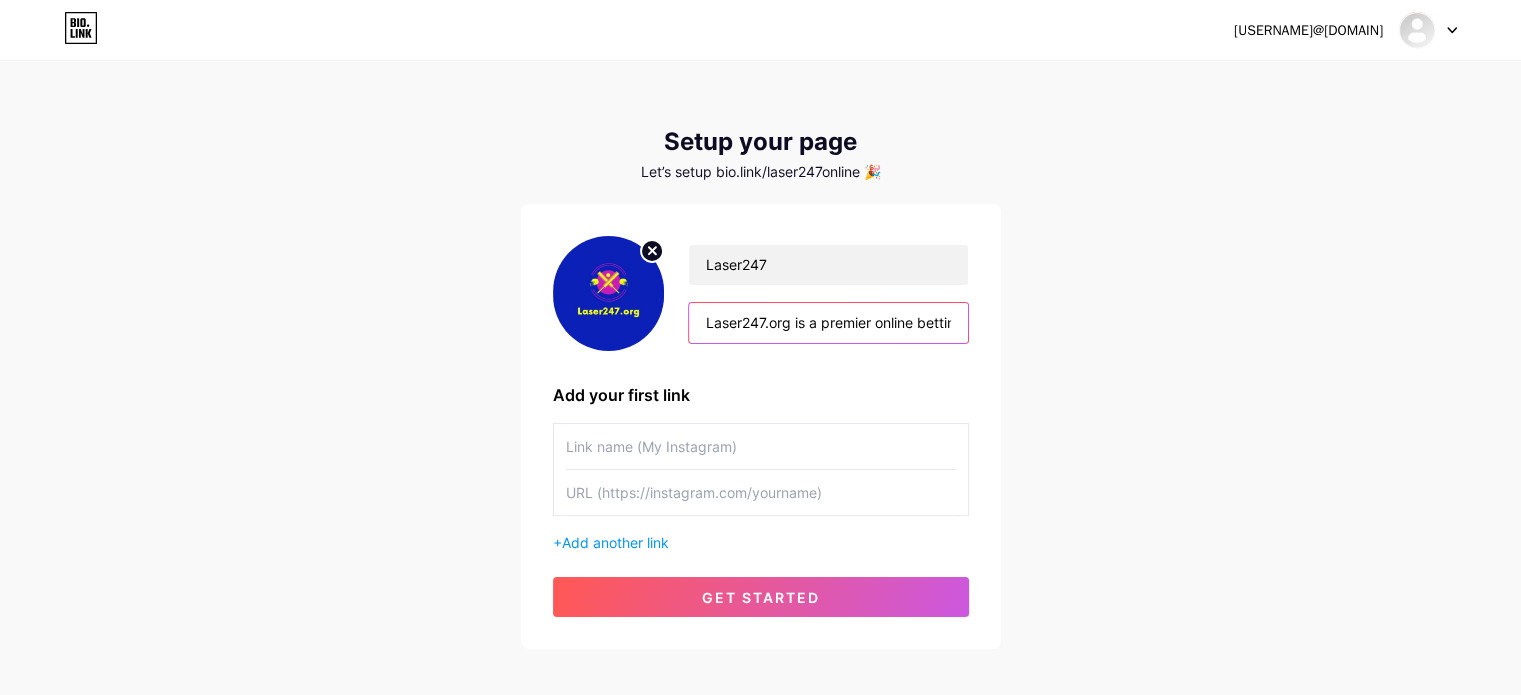 scroll, scrollTop: 0, scrollLeft: 75, axis: horizontal 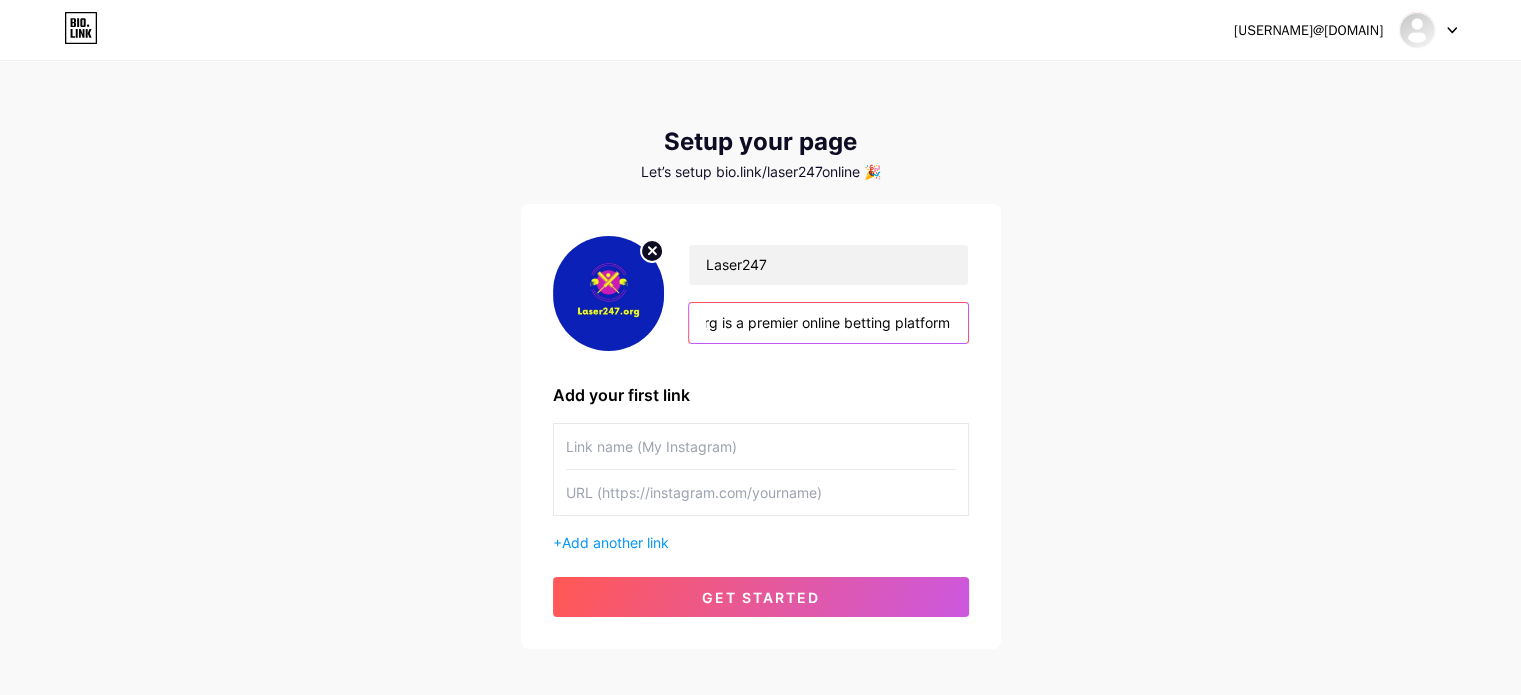type on "Laser247.org is a premier online betting platform" 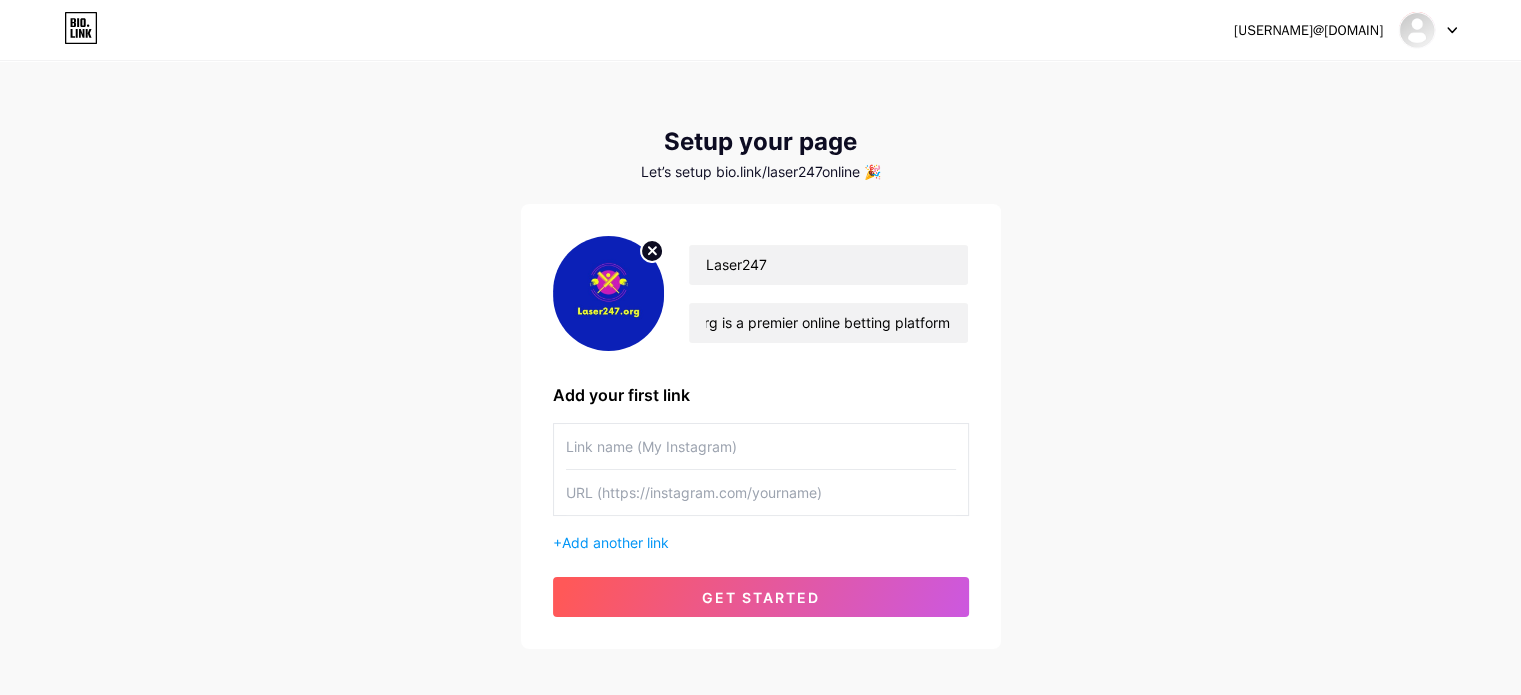 click at bounding box center [761, 446] 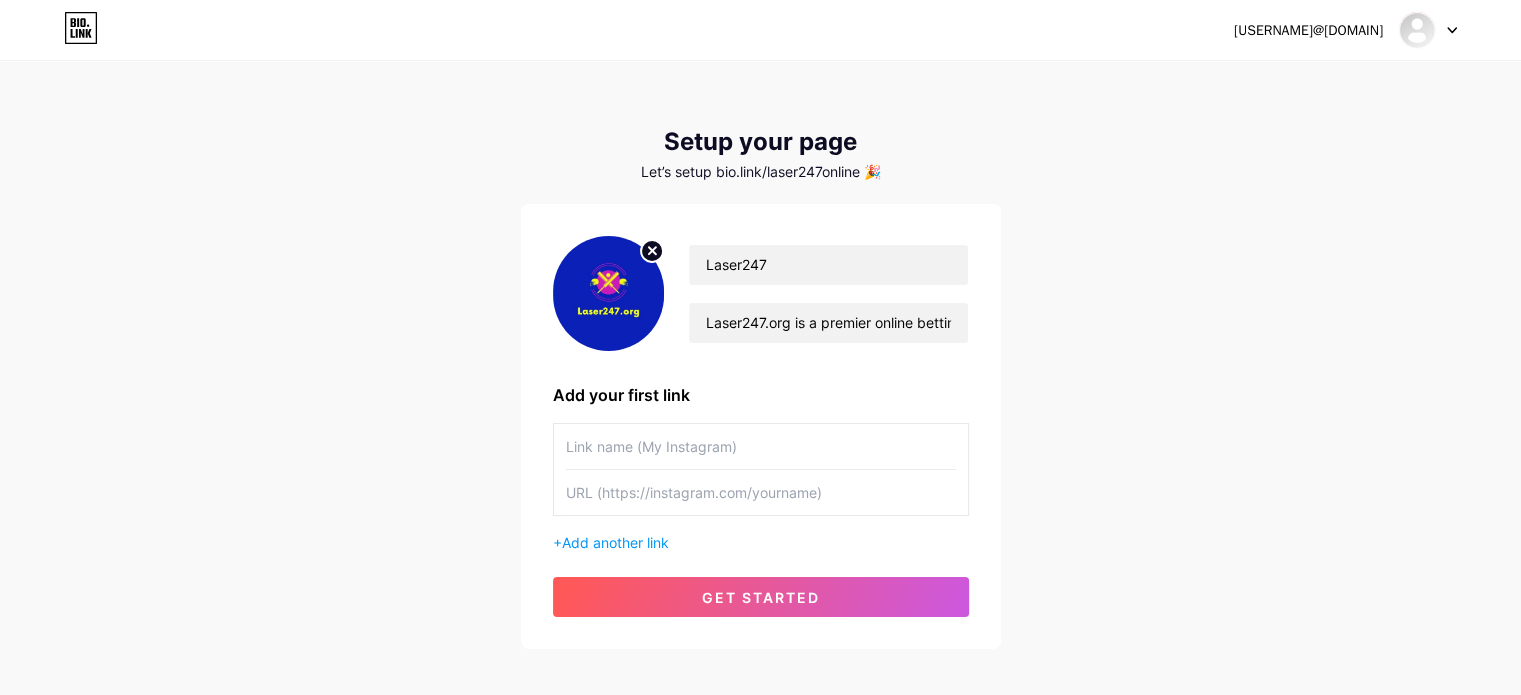 paste on "Laser247" 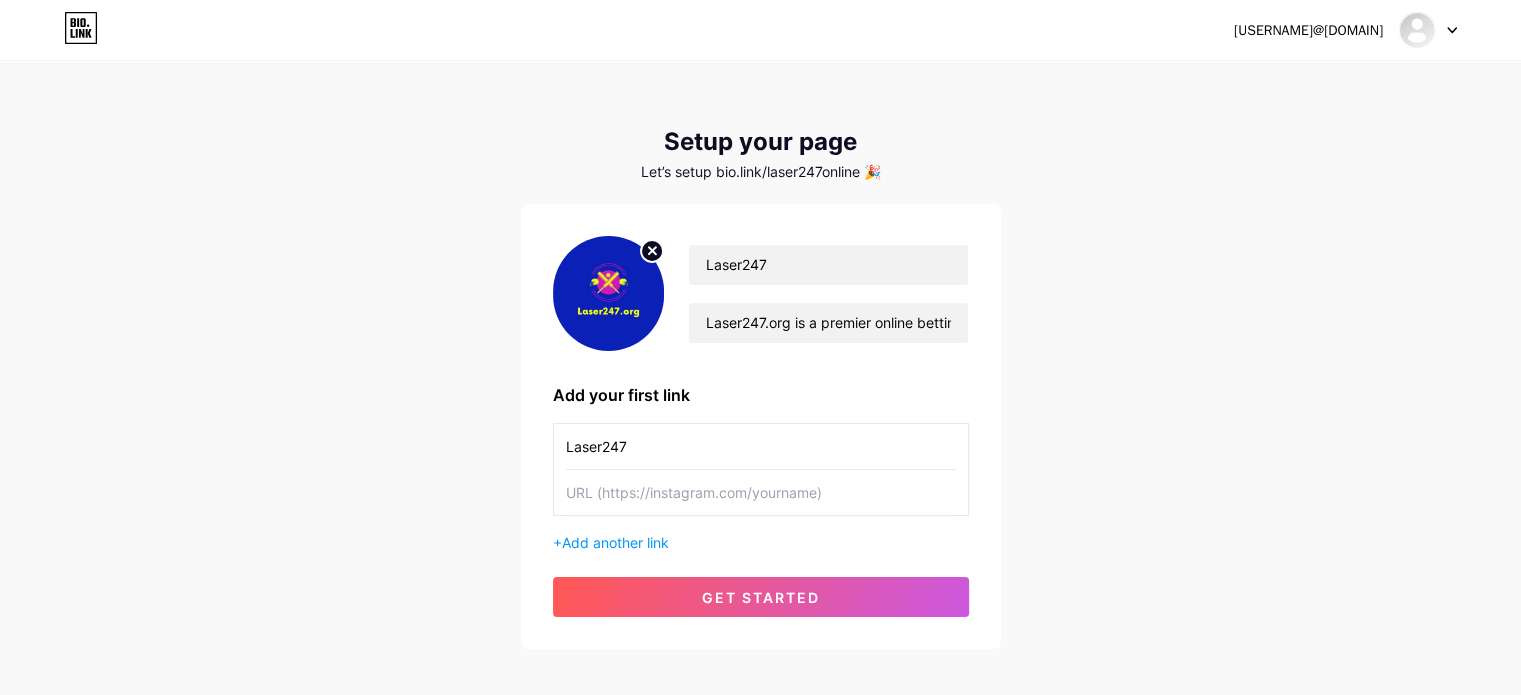 type on "Laser247" 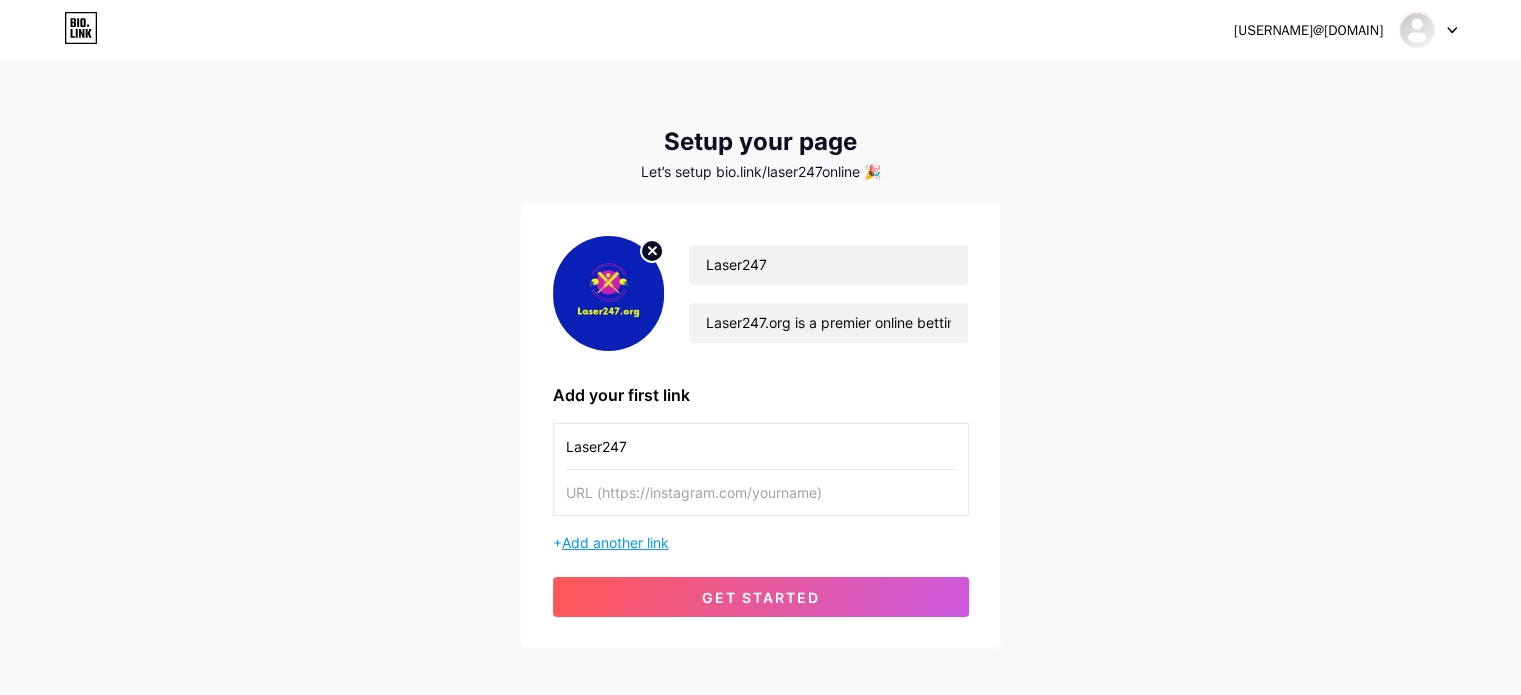 paste on "https://laser247.org/" 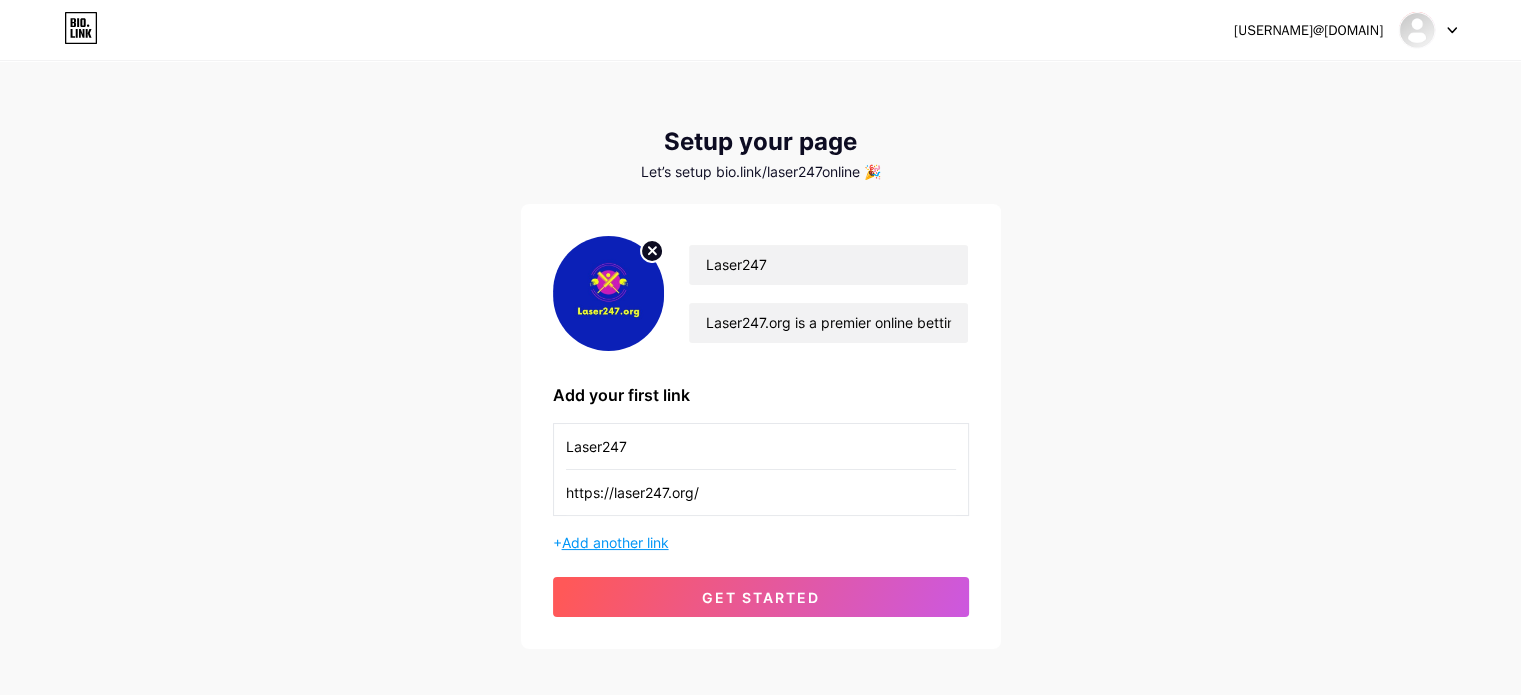 type on "https://laser247.org/" 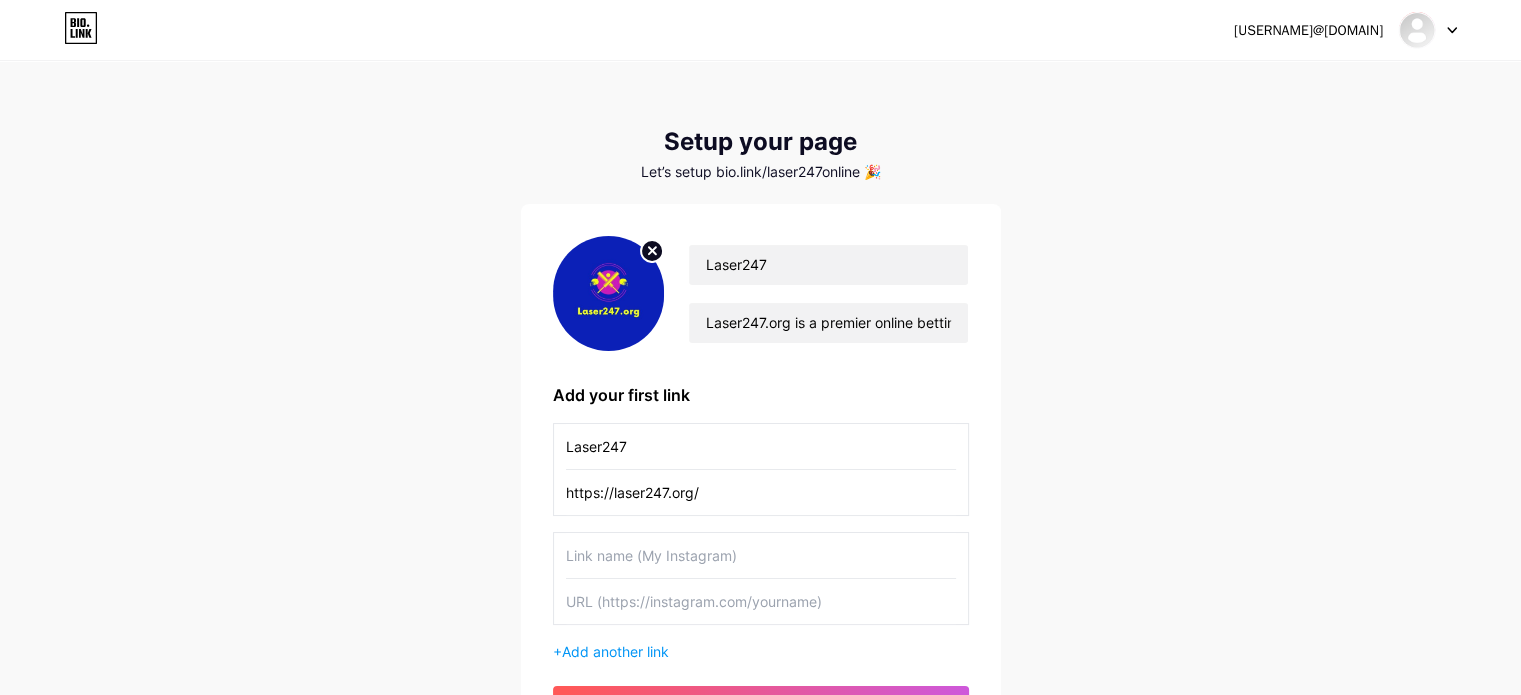 click at bounding box center (761, 555) 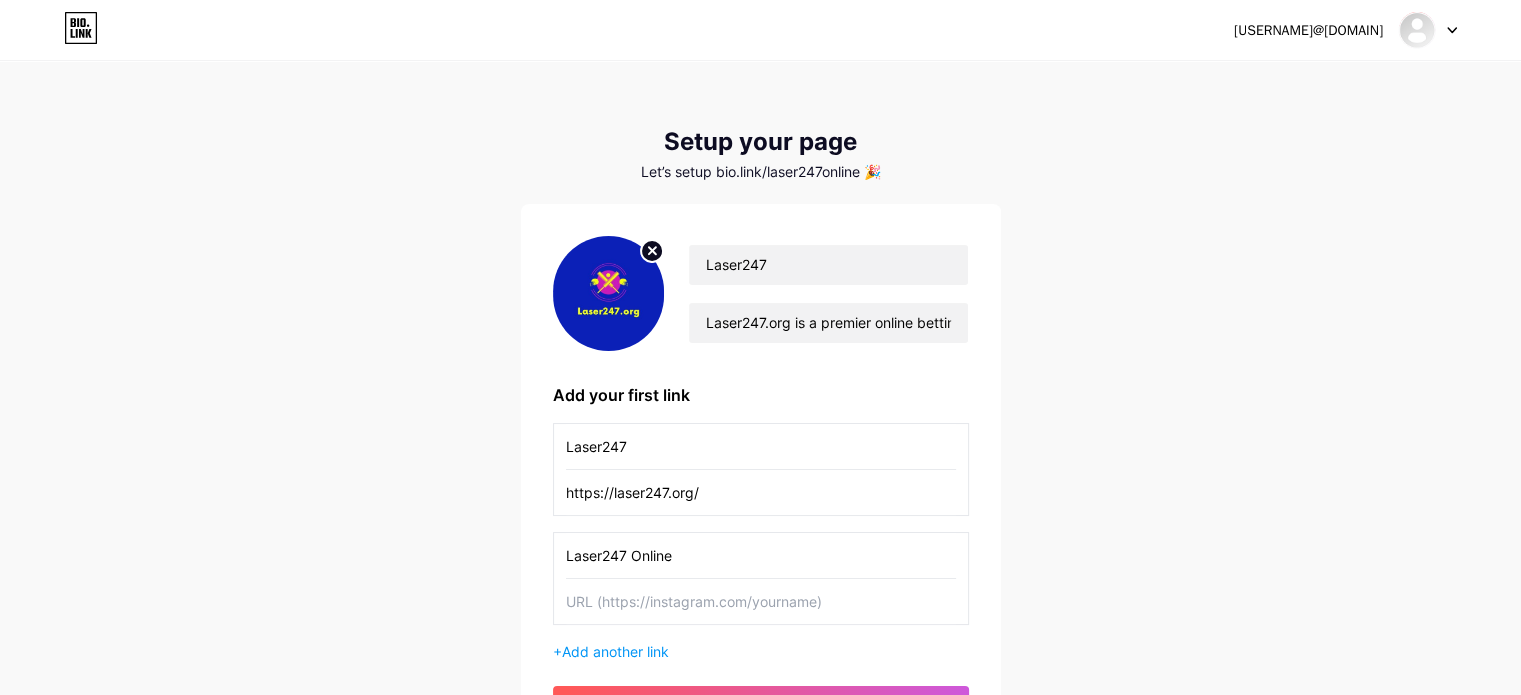 type on "Laser247 Online" 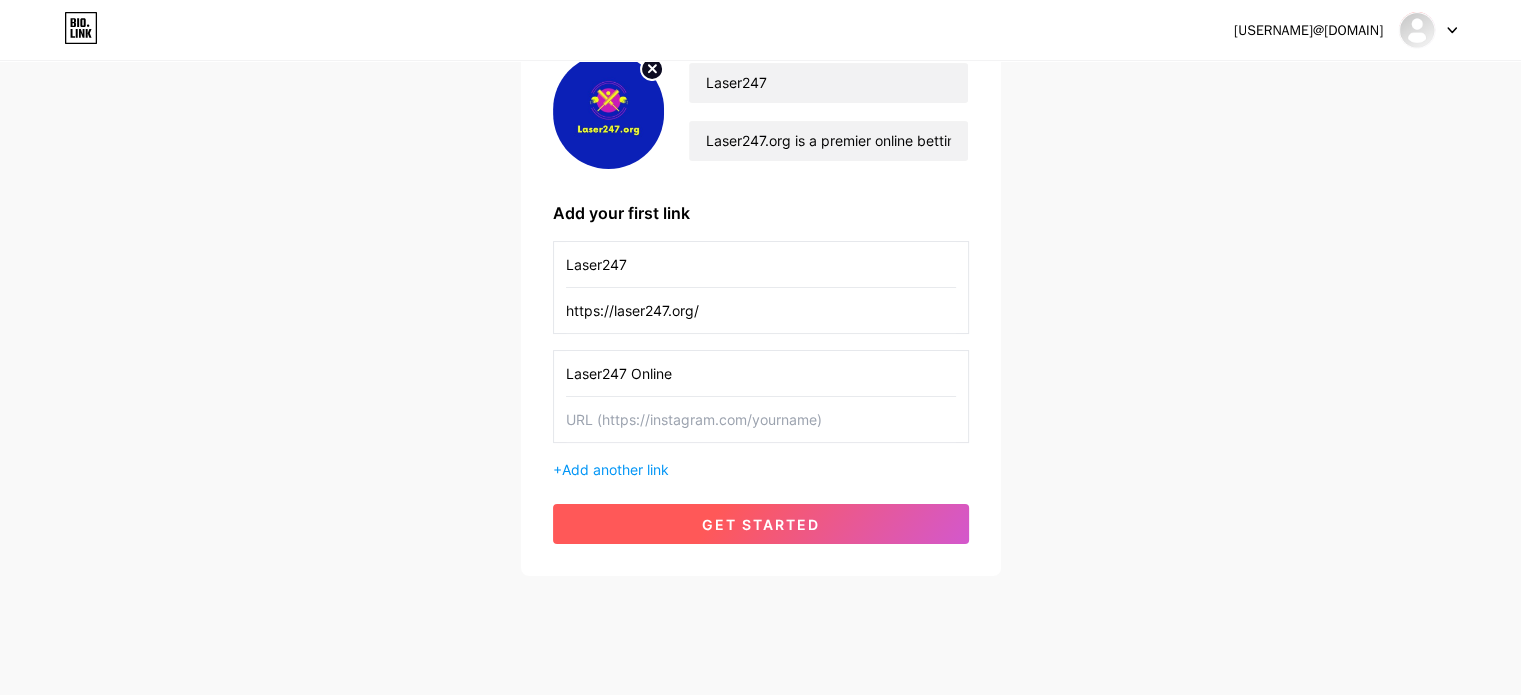 scroll, scrollTop: 200, scrollLeft: 0, axis: vertical 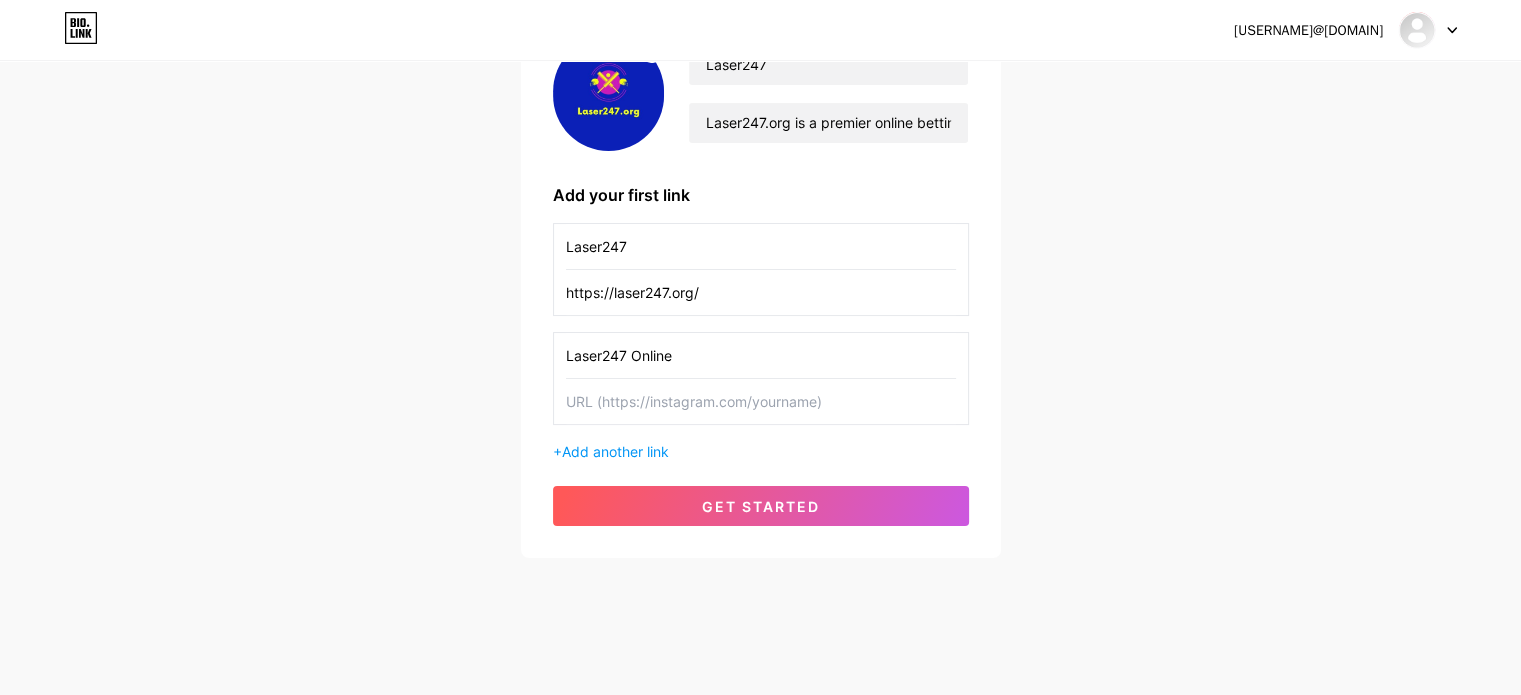 paste on "https://laser247.org/" 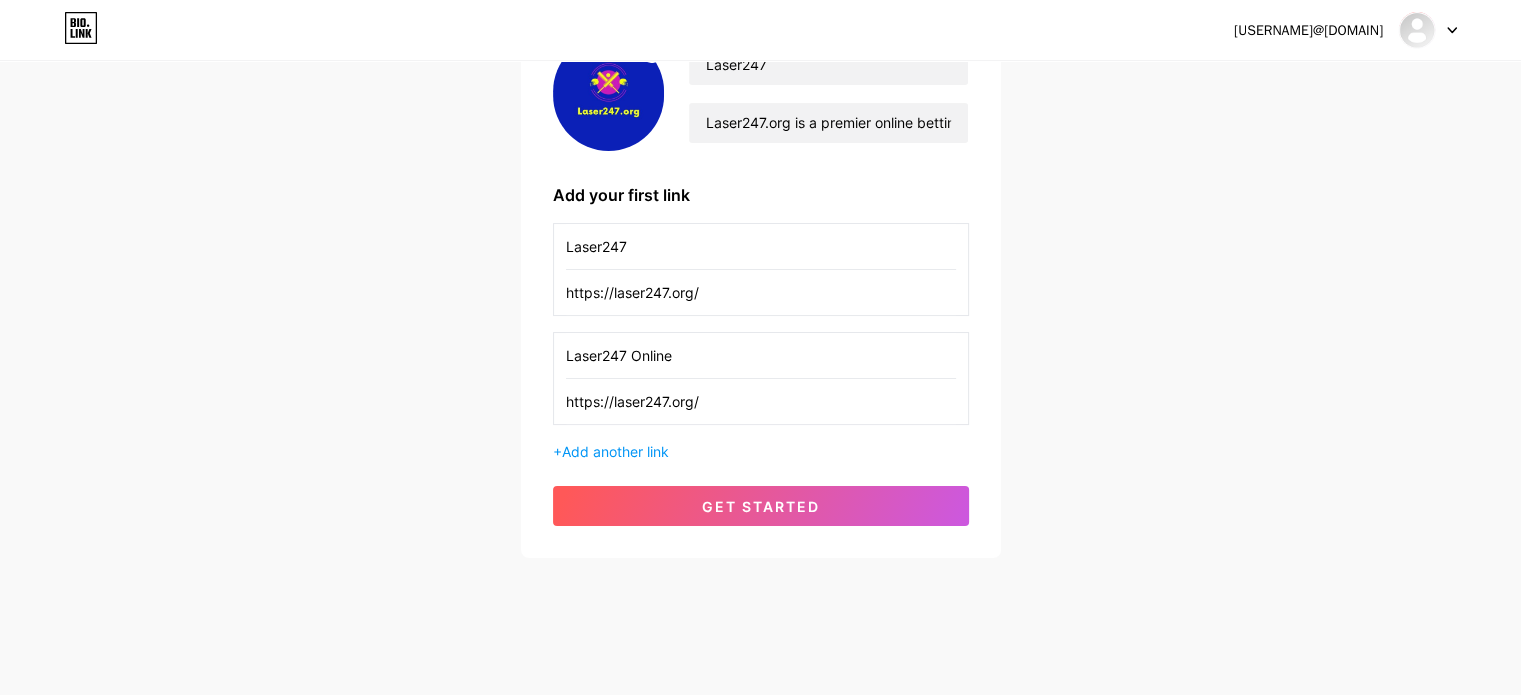type on "https://laser247.org/" 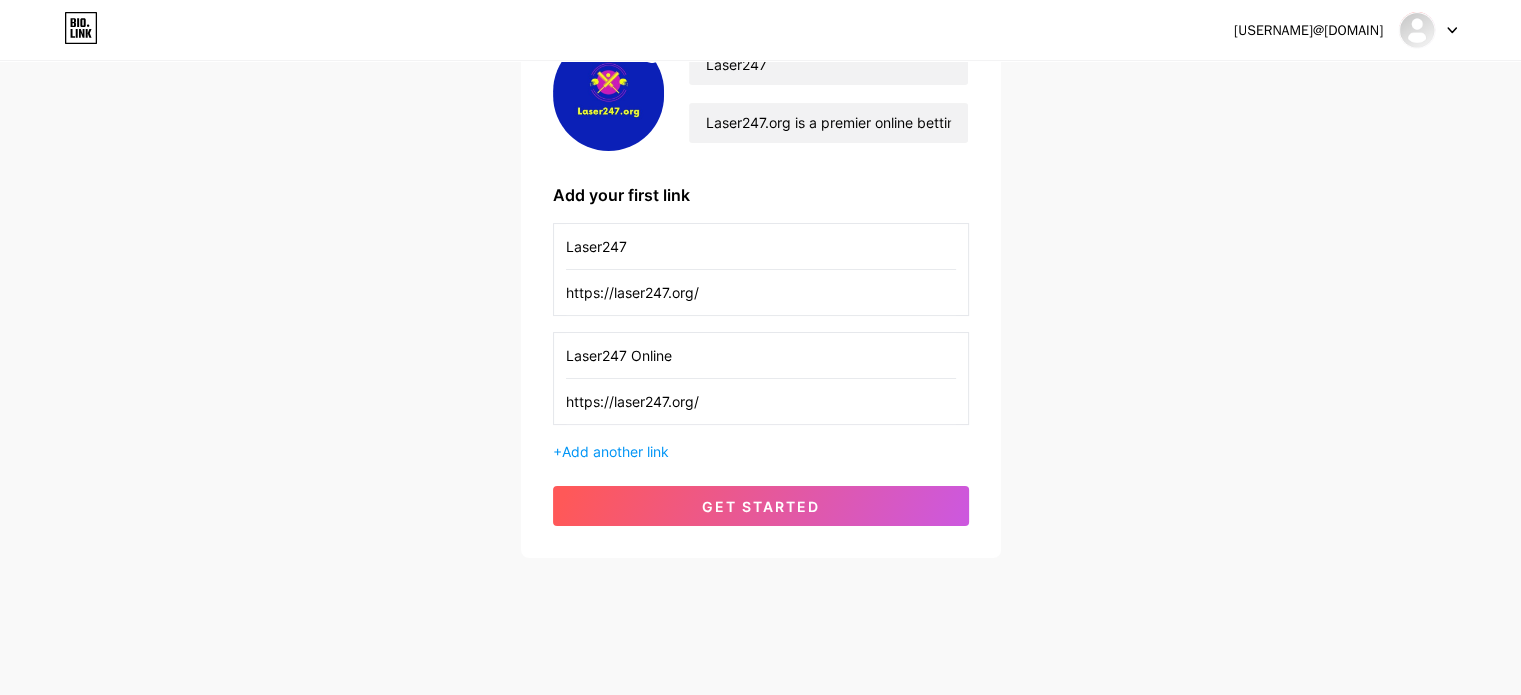 click on "Laser247     Laser247.org is a premier online betting platform     Add your first link   Laser247   https://laser247.org/   Laser247 Online   https://laser247.org/
+  Add another link     get started" at bounding box center [761, 281] 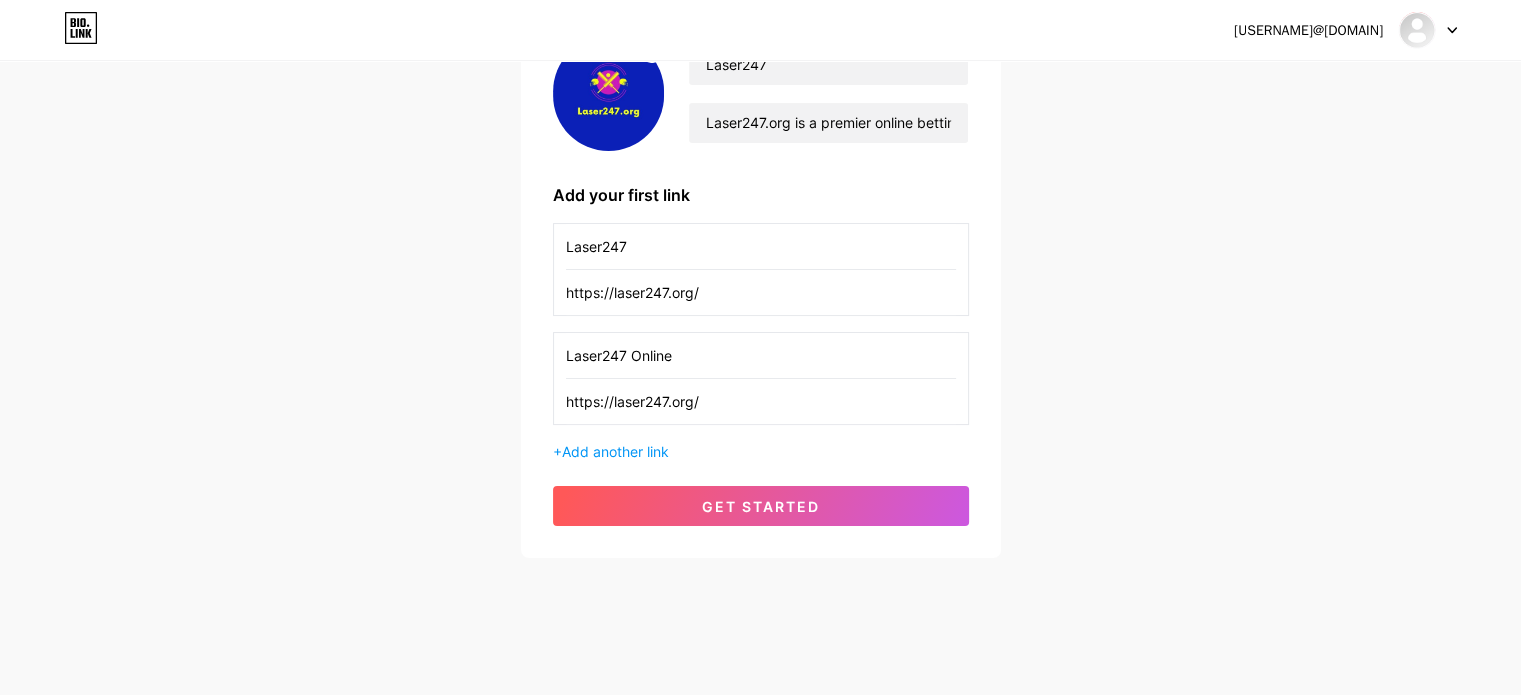 click on "Laser247   https://laser247.org/   Laser247 Online   https://laser247.org/
+  Add another link" at bounding box center [761, 342] 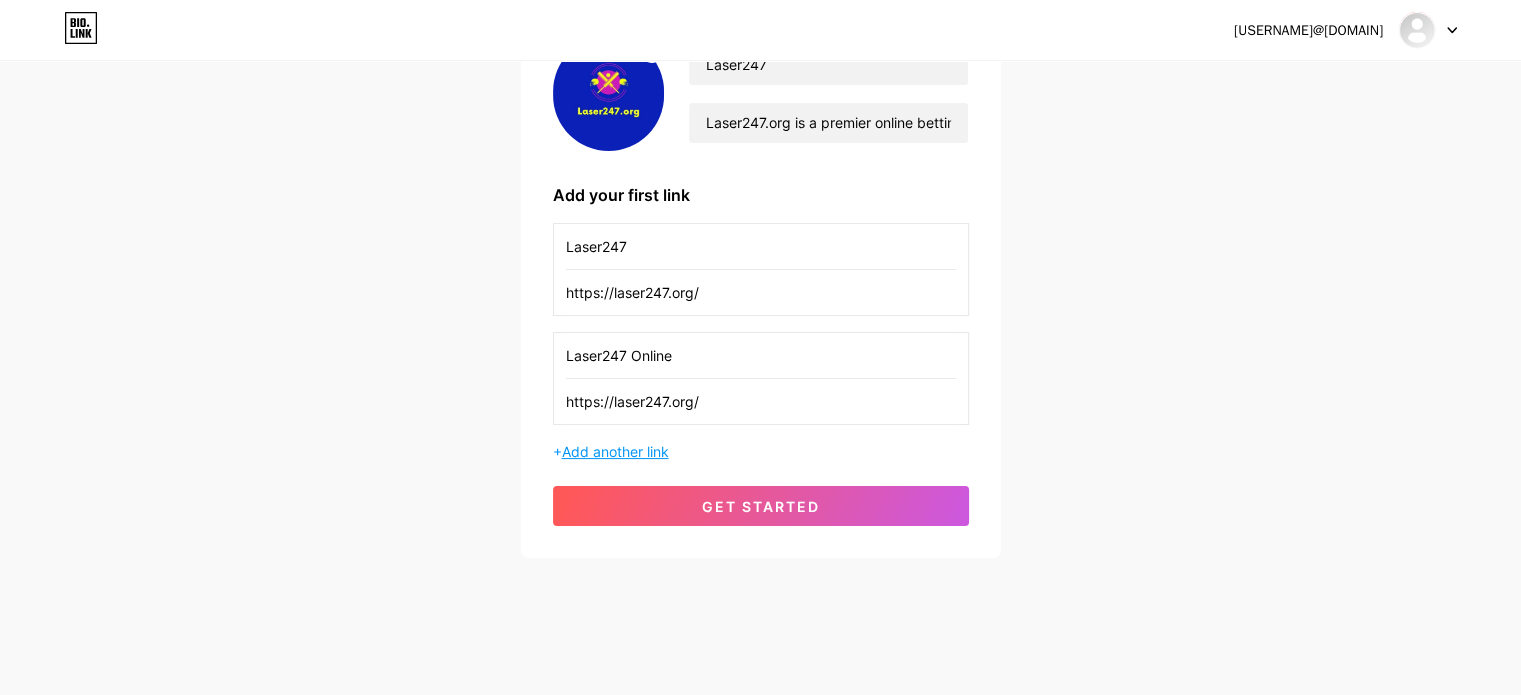 click on "Add another link" at bounding box center (615, 451) 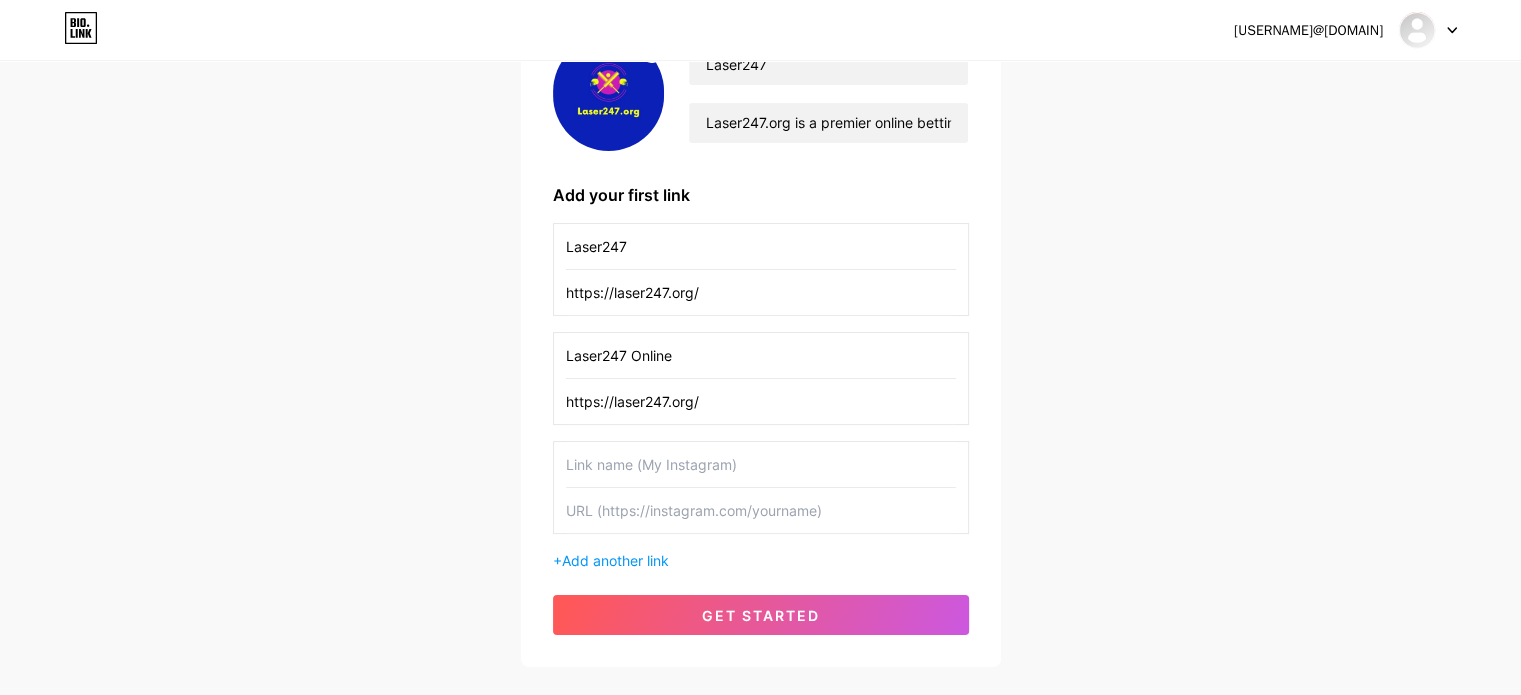 click at bounding box center (761, 464) 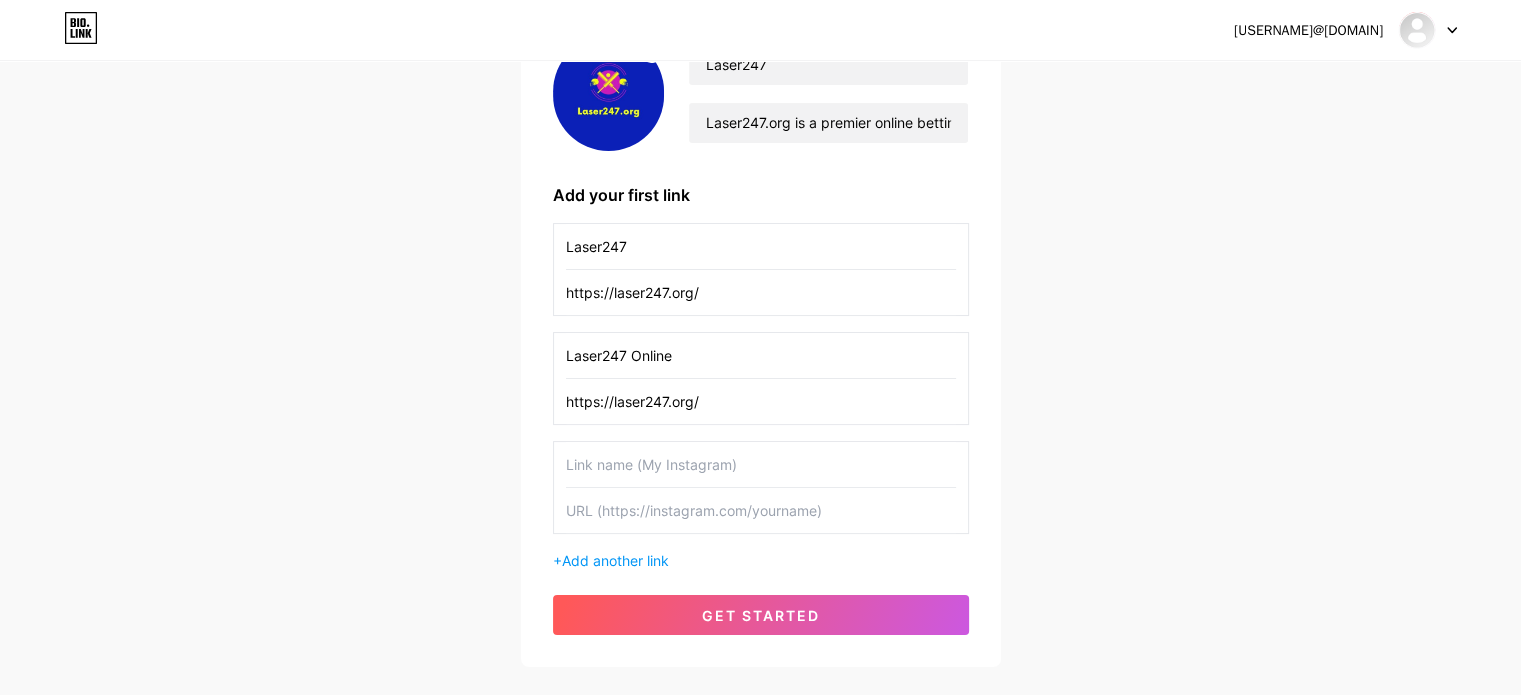 paste on "Laser247 New ID" 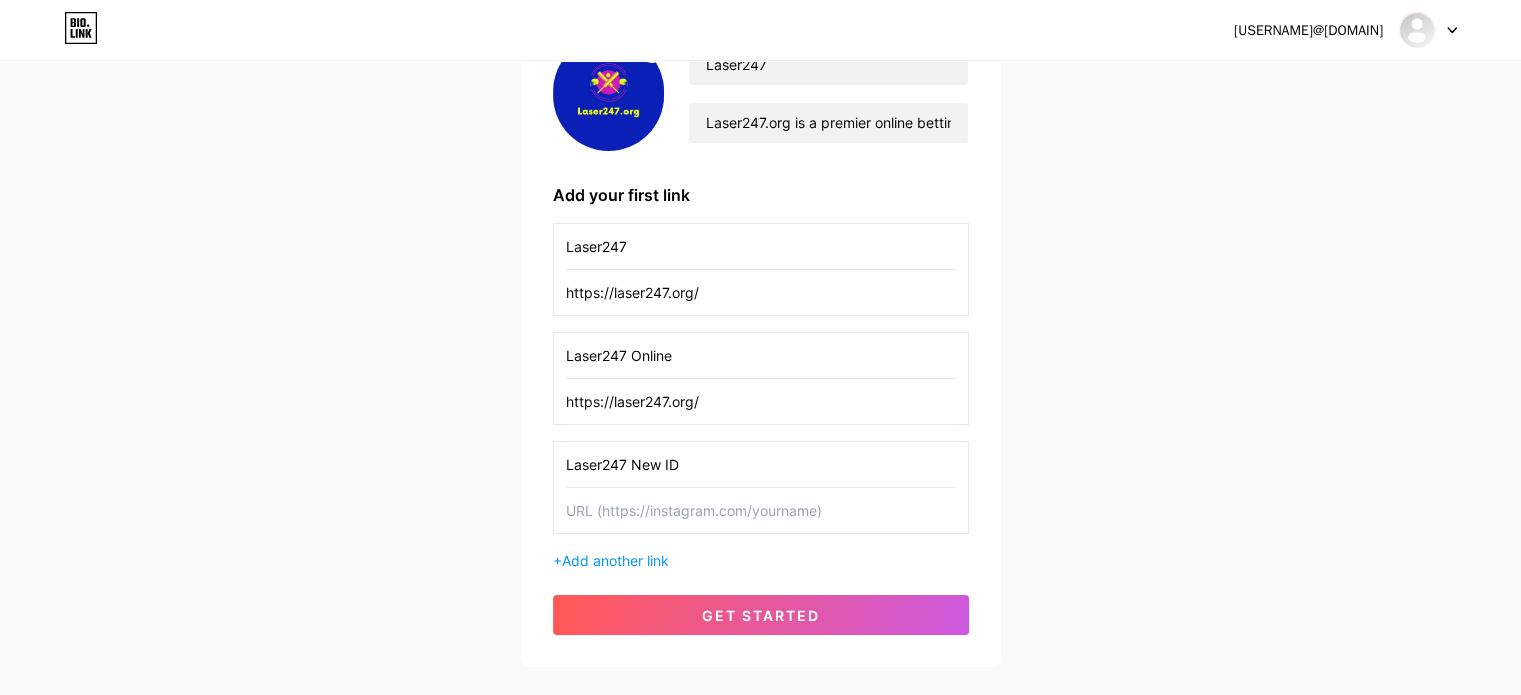 type on "Laser247 New ID" 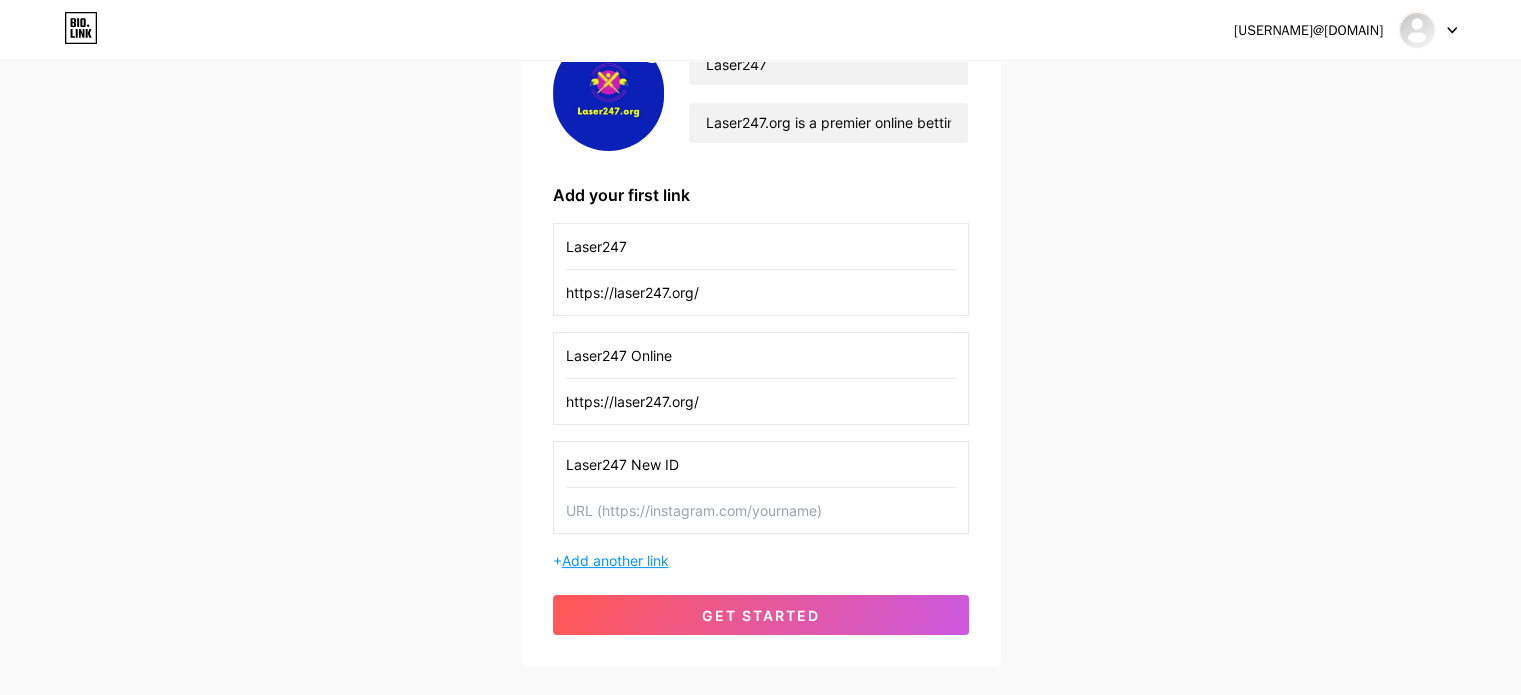 paste on "https://laser247.org/signup/" 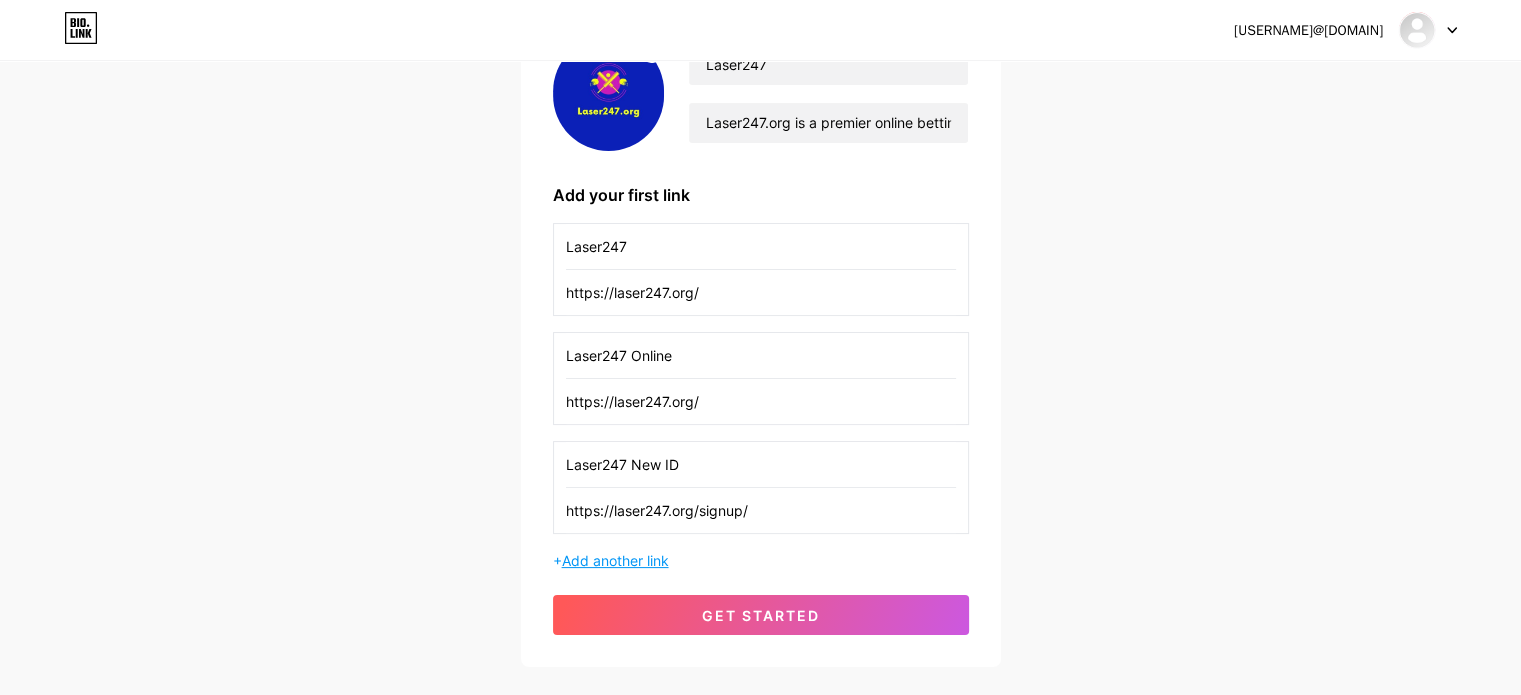 type on "https://laser247.org/signup/" 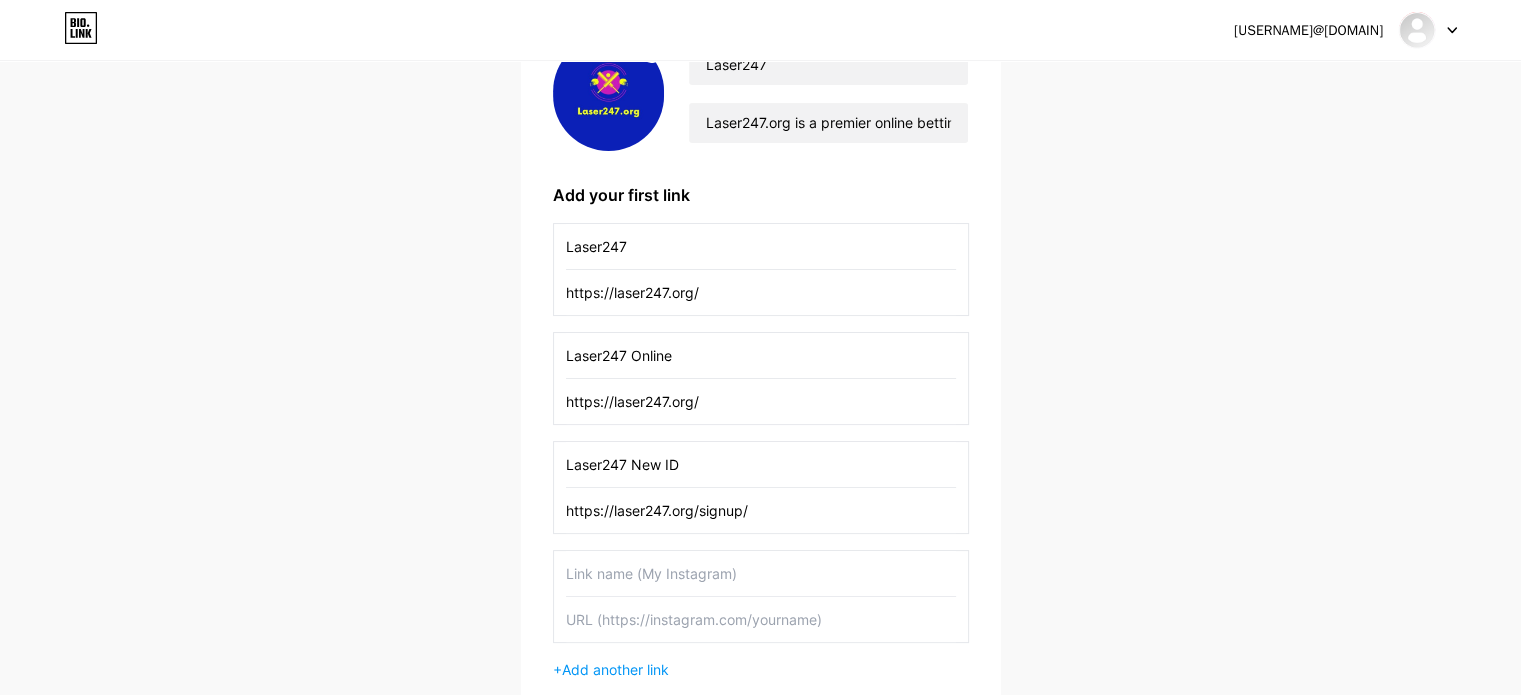 scroll, scrollTop: 300, scrollLeft: 0, axis: vertical 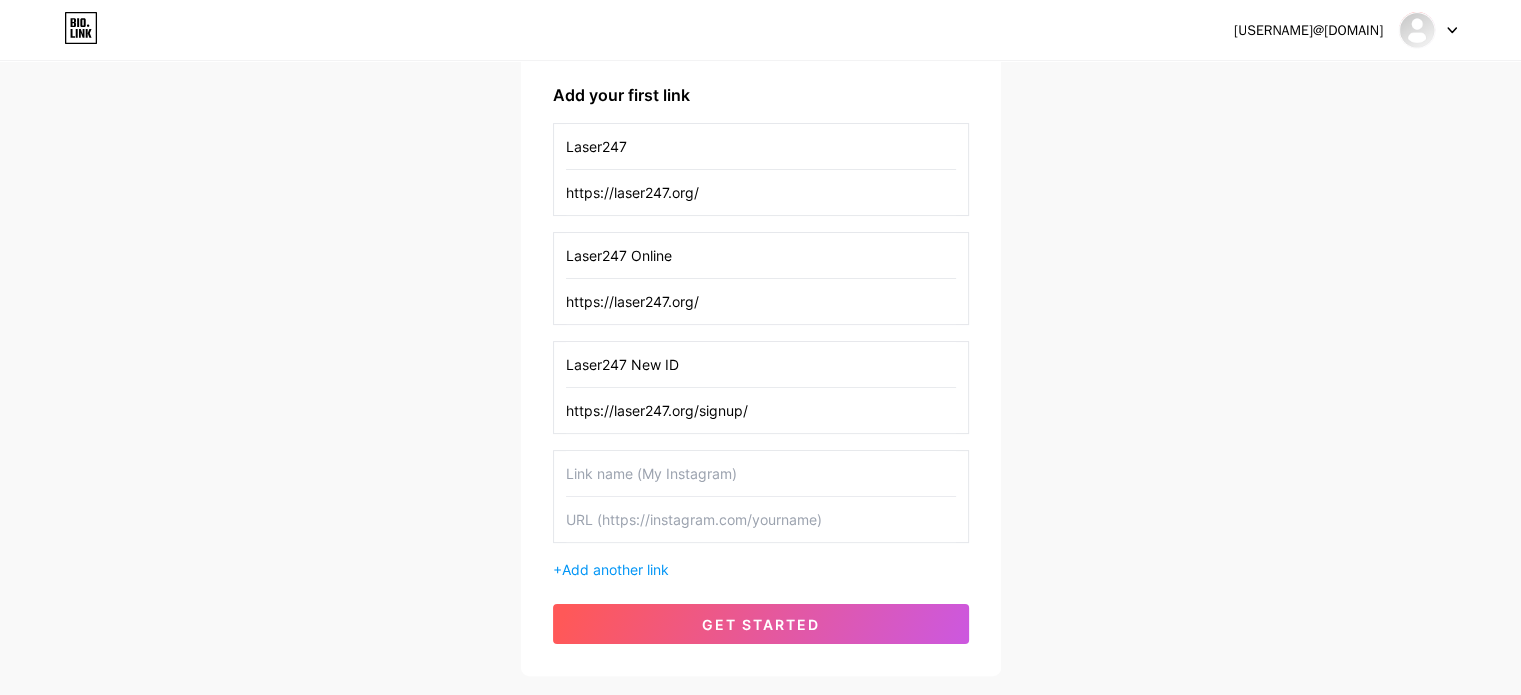 click at bounding box center (761, 473) 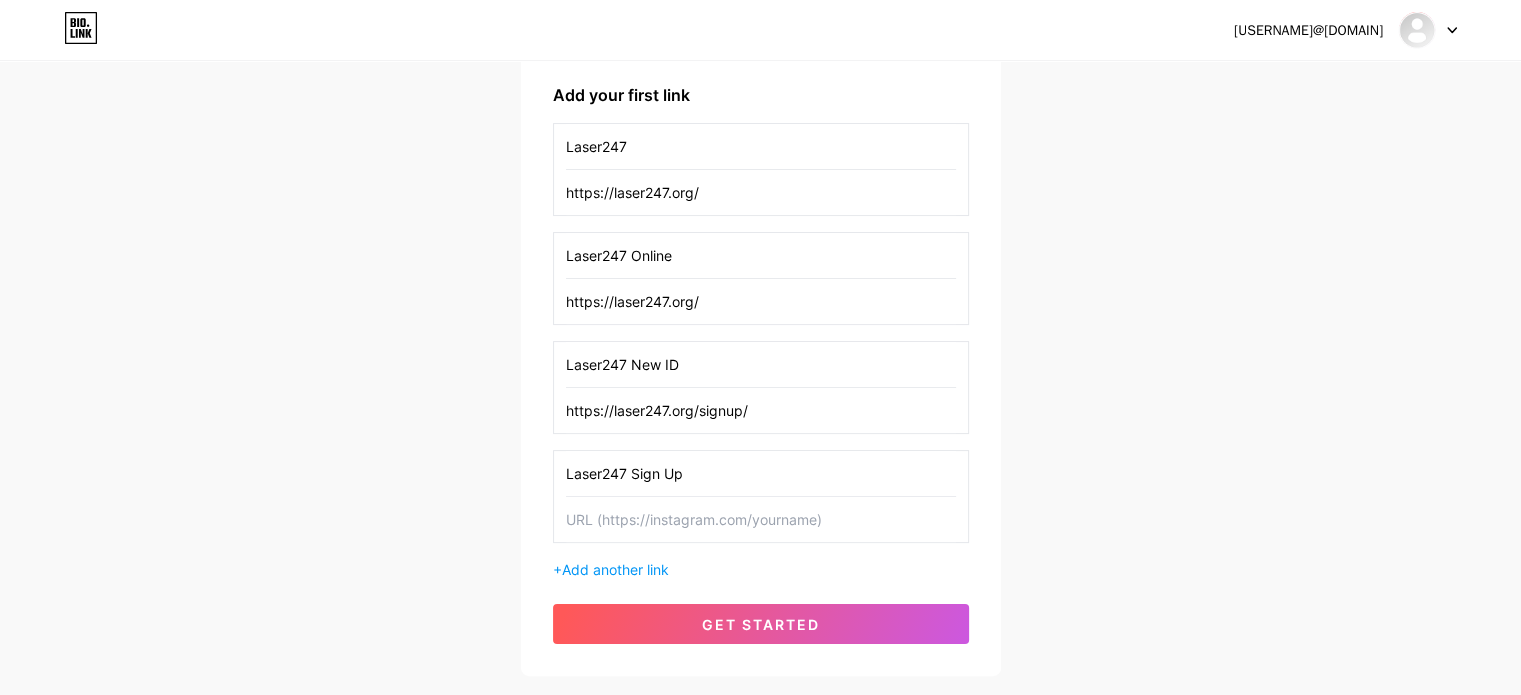 type on "Laser247 Sign Up" 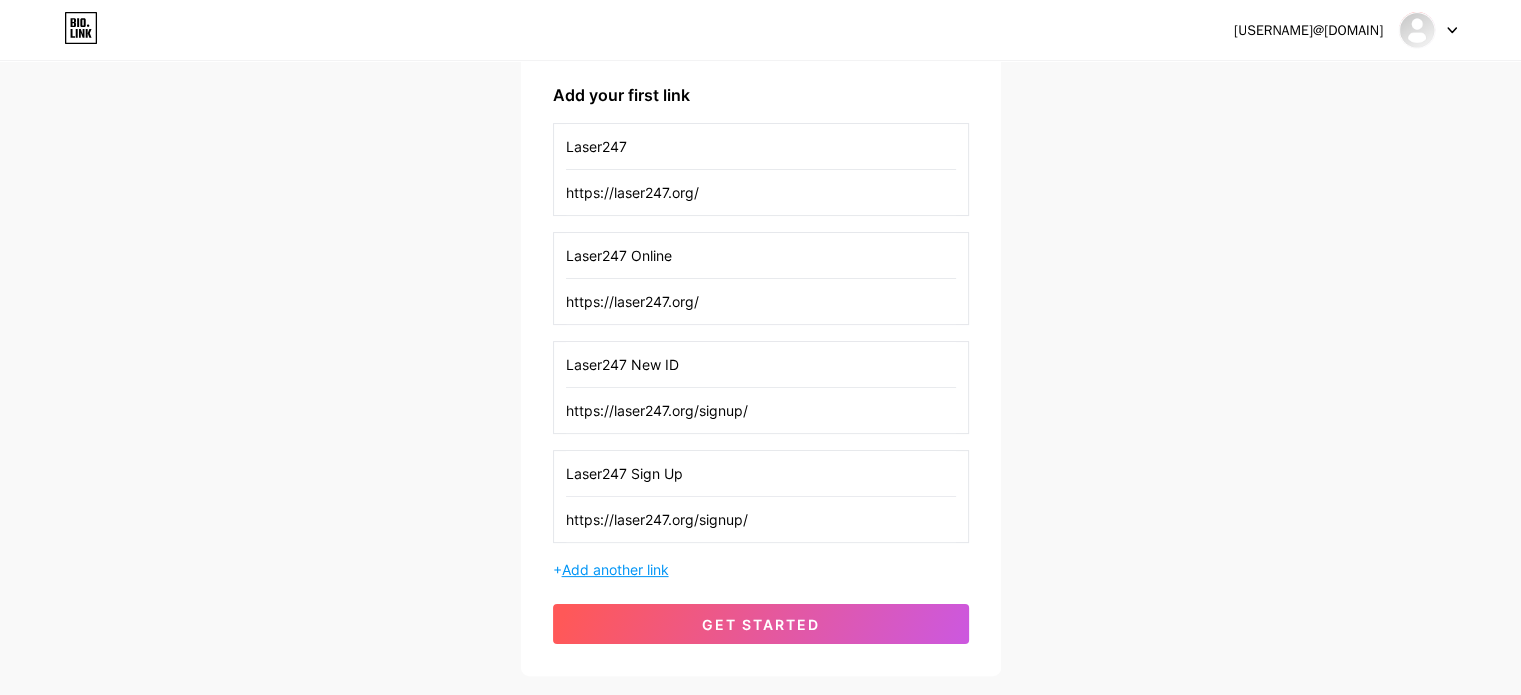 type on "https://laser247.org/signup/" 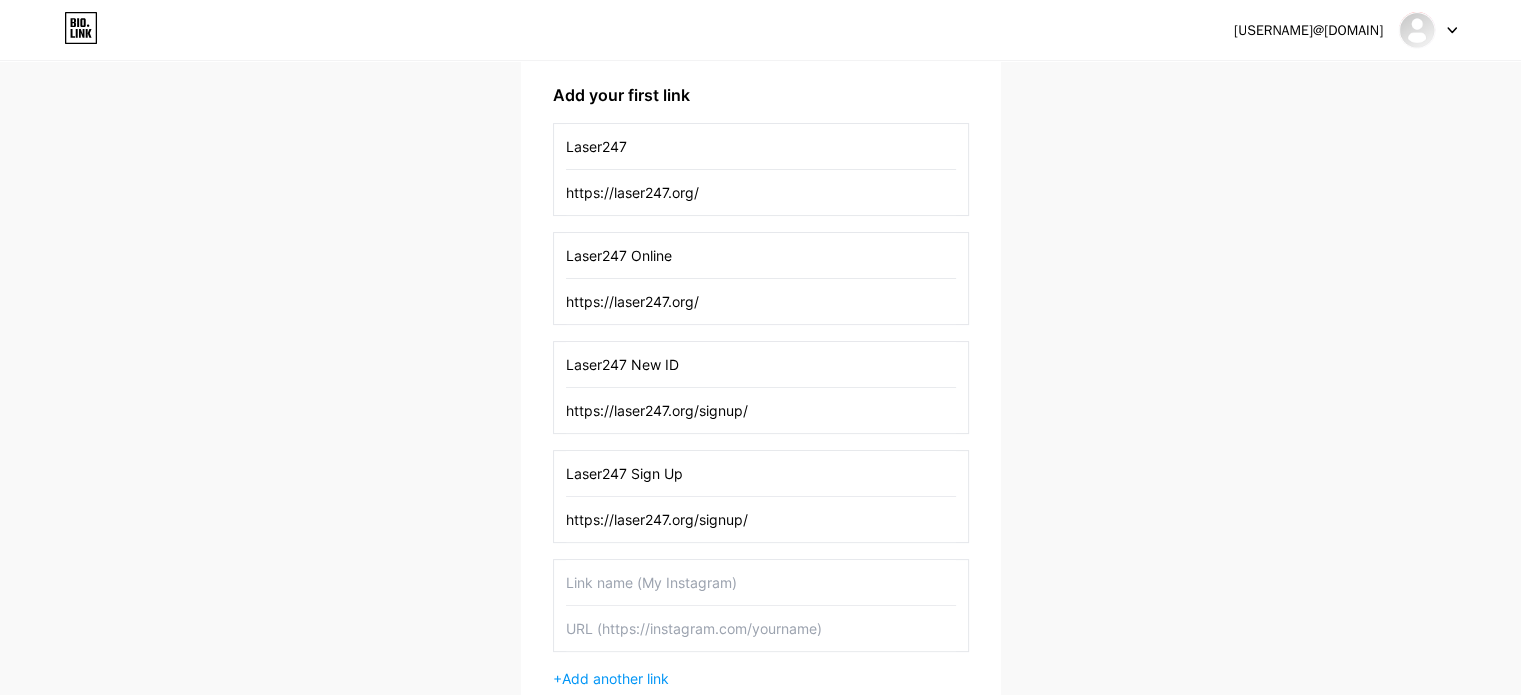 click at bounding box center [761, 582] 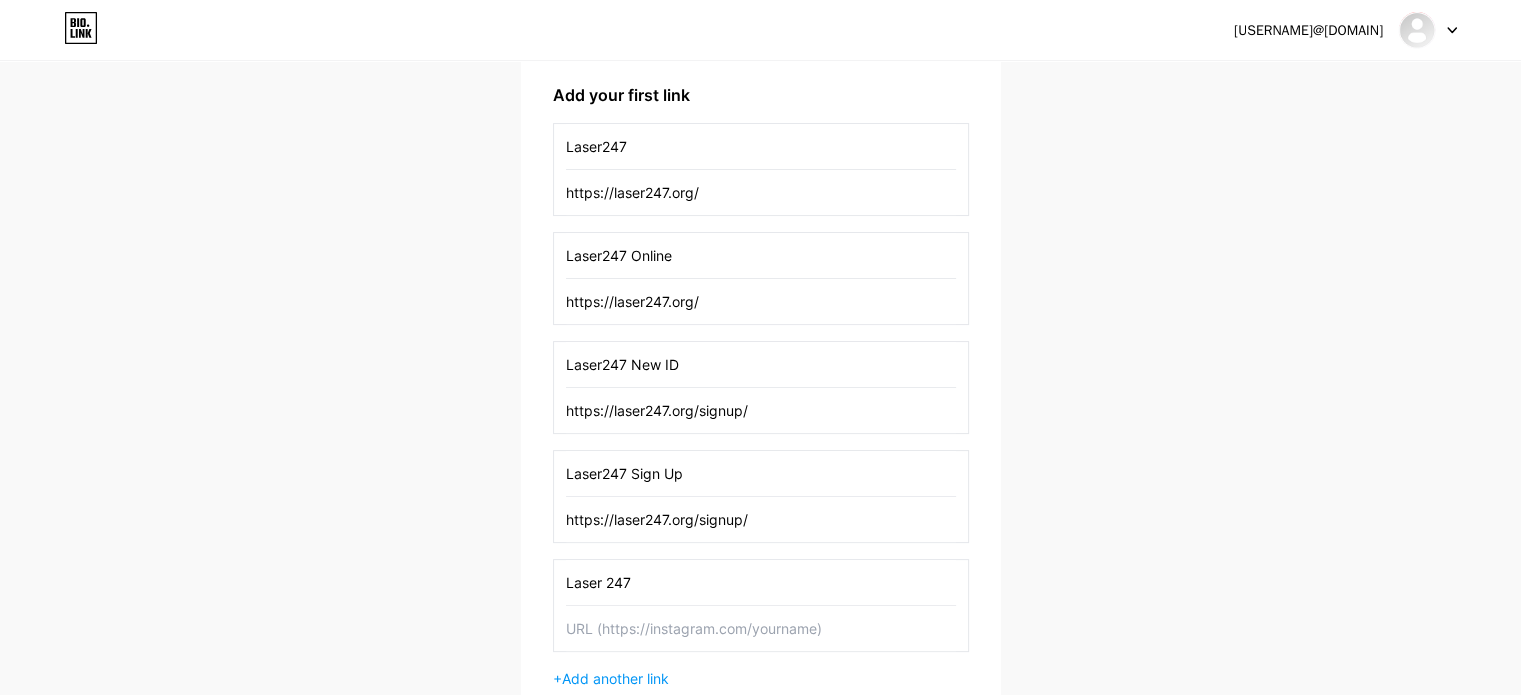 type on "Laser 247" 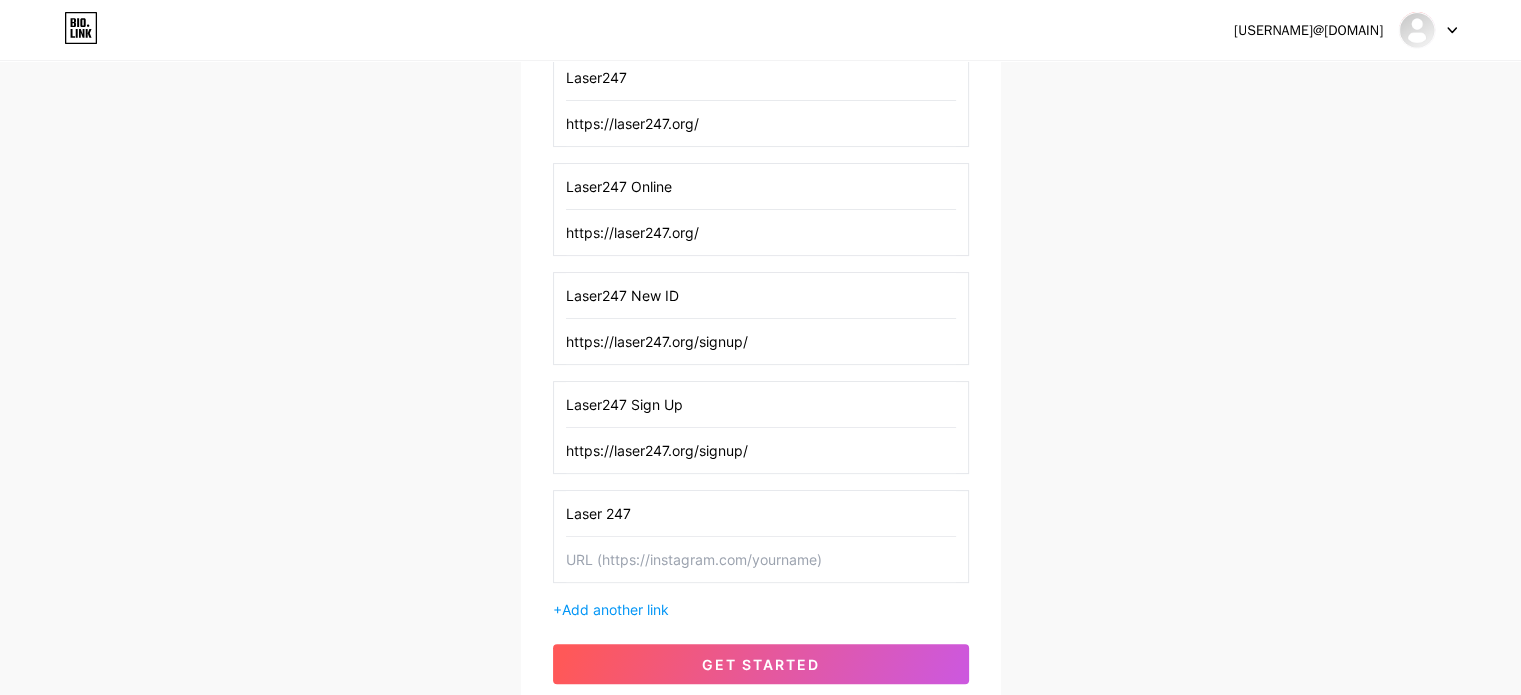 scroll, scrollTop: 500, scrollLeft: 0, axis: vertical 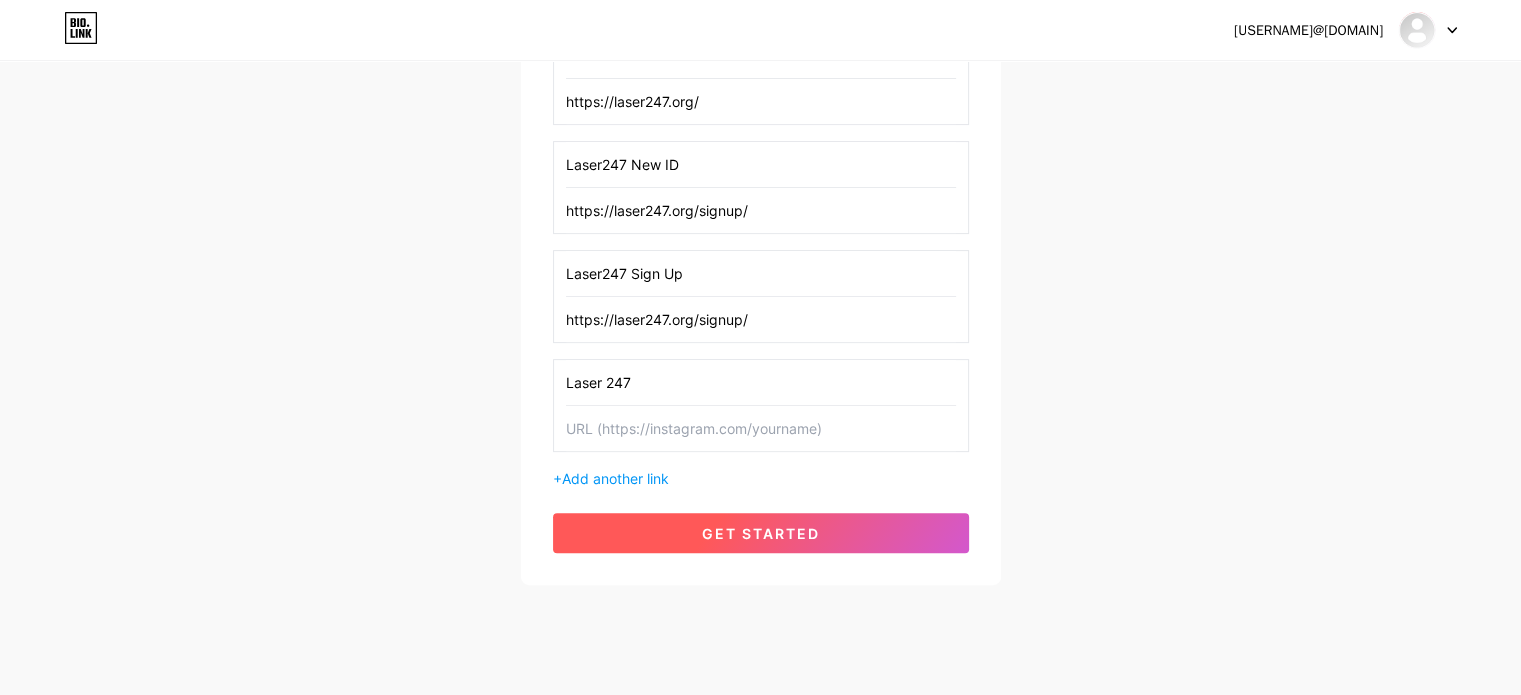 paste on "https://laser247.org/" 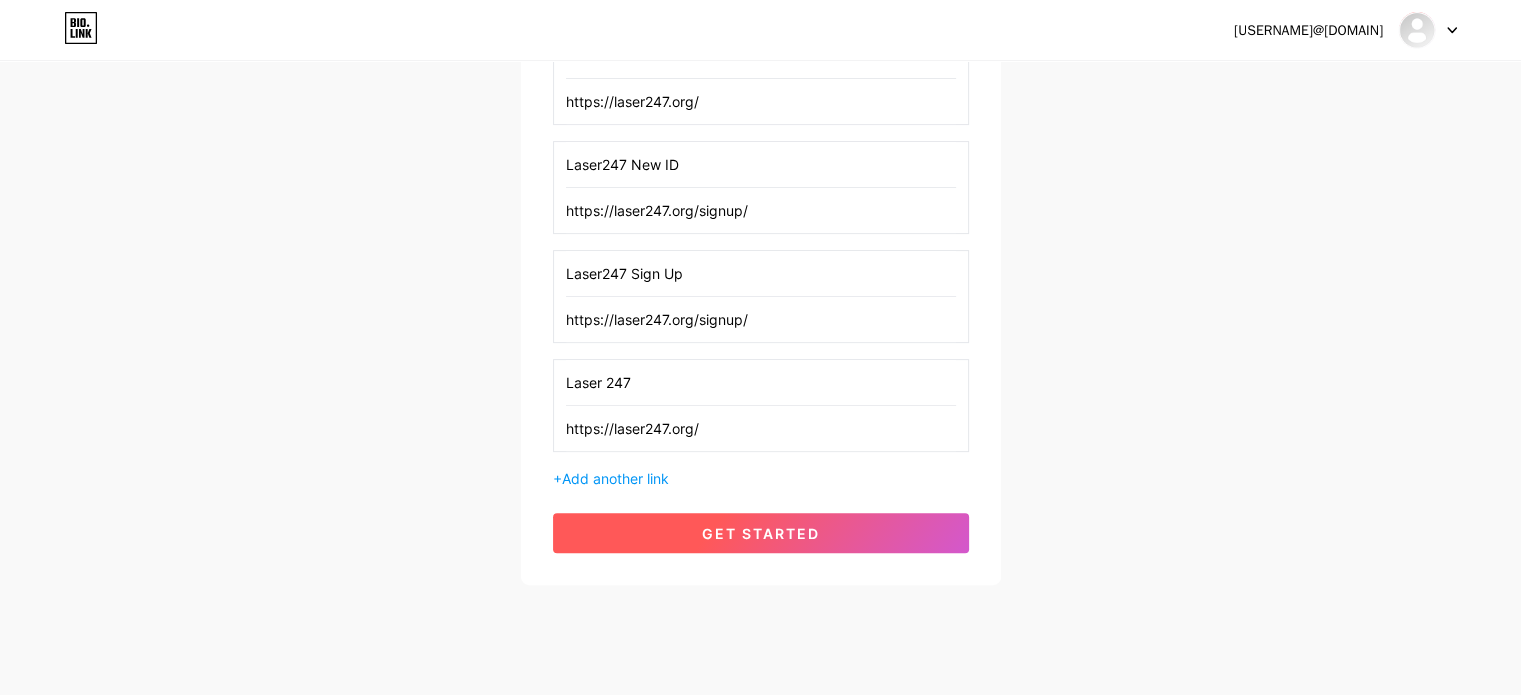 type on "https://laser247.org/" 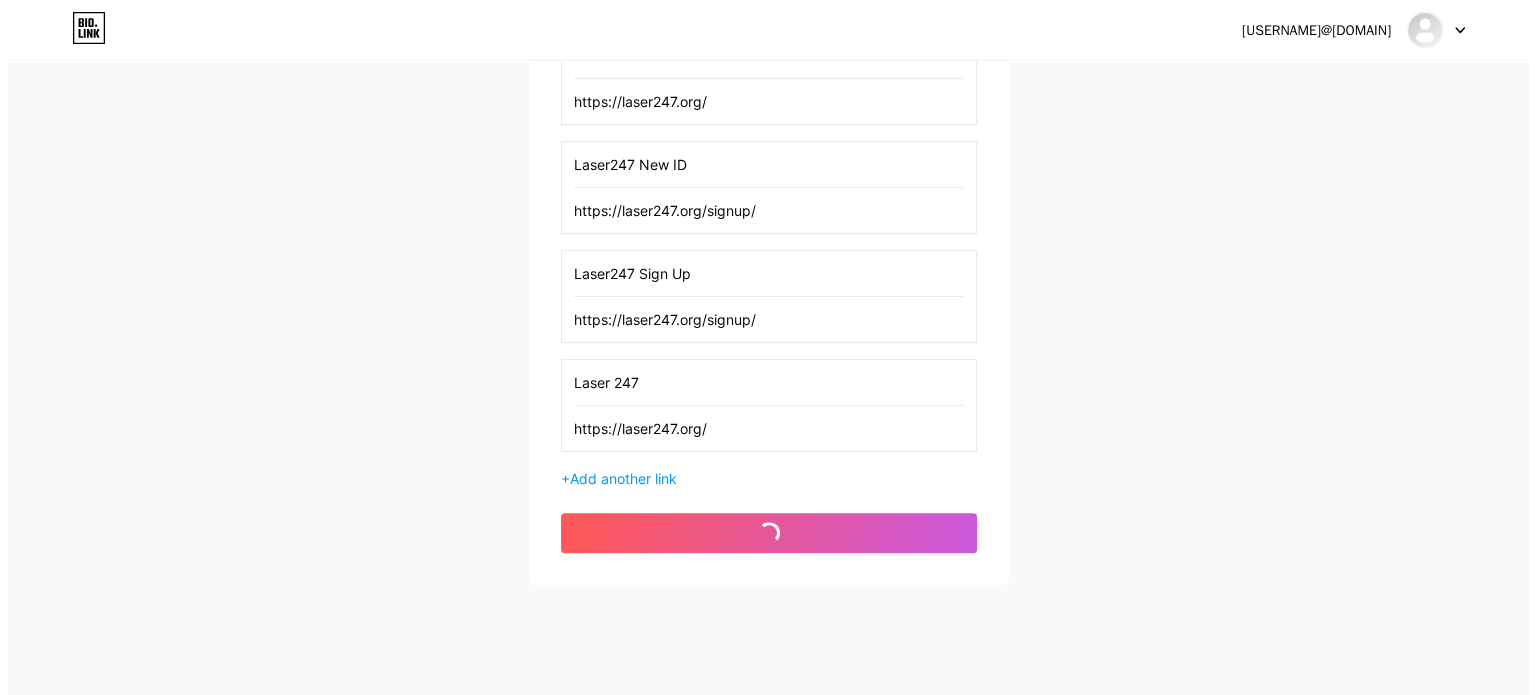 scroll, scrollTop: 0, scrollLeft: 0, axis: both 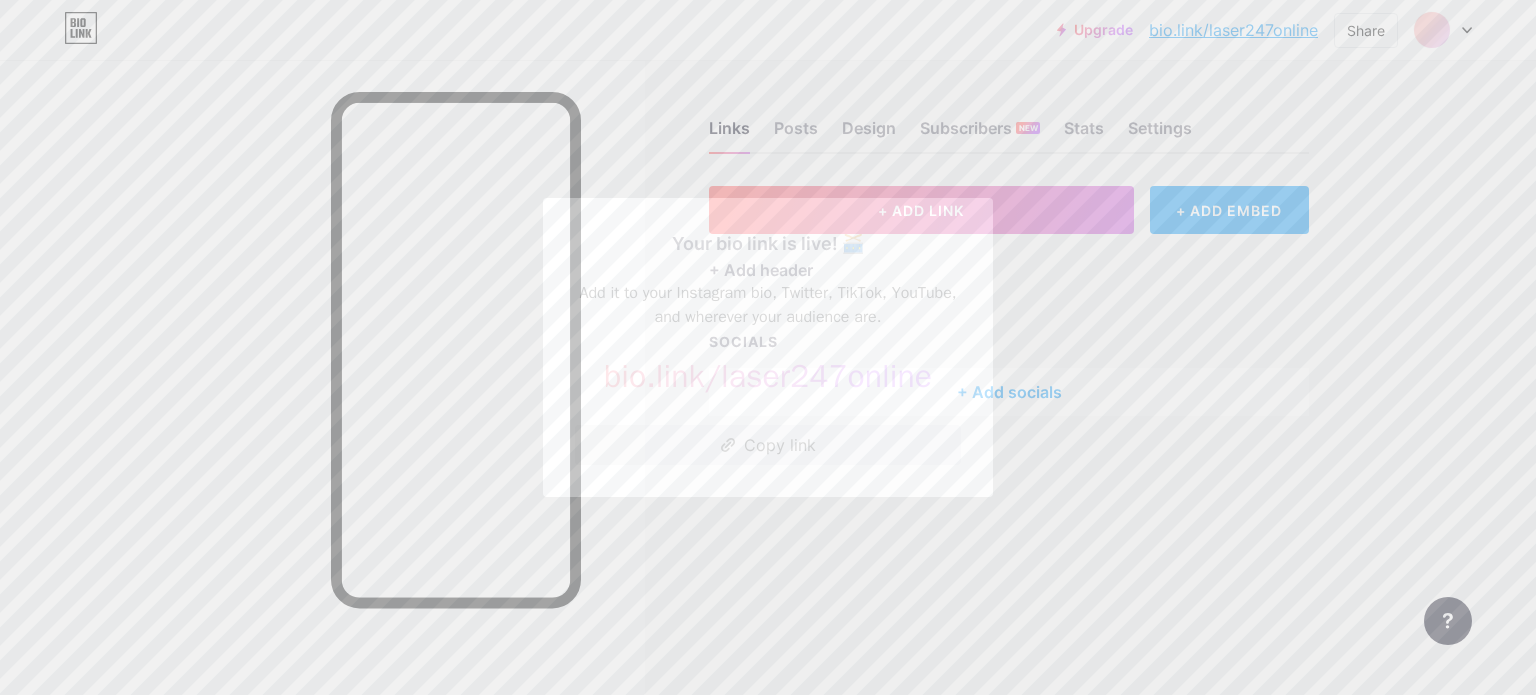 click on "Copy link" at bounding box center [768, 445] 